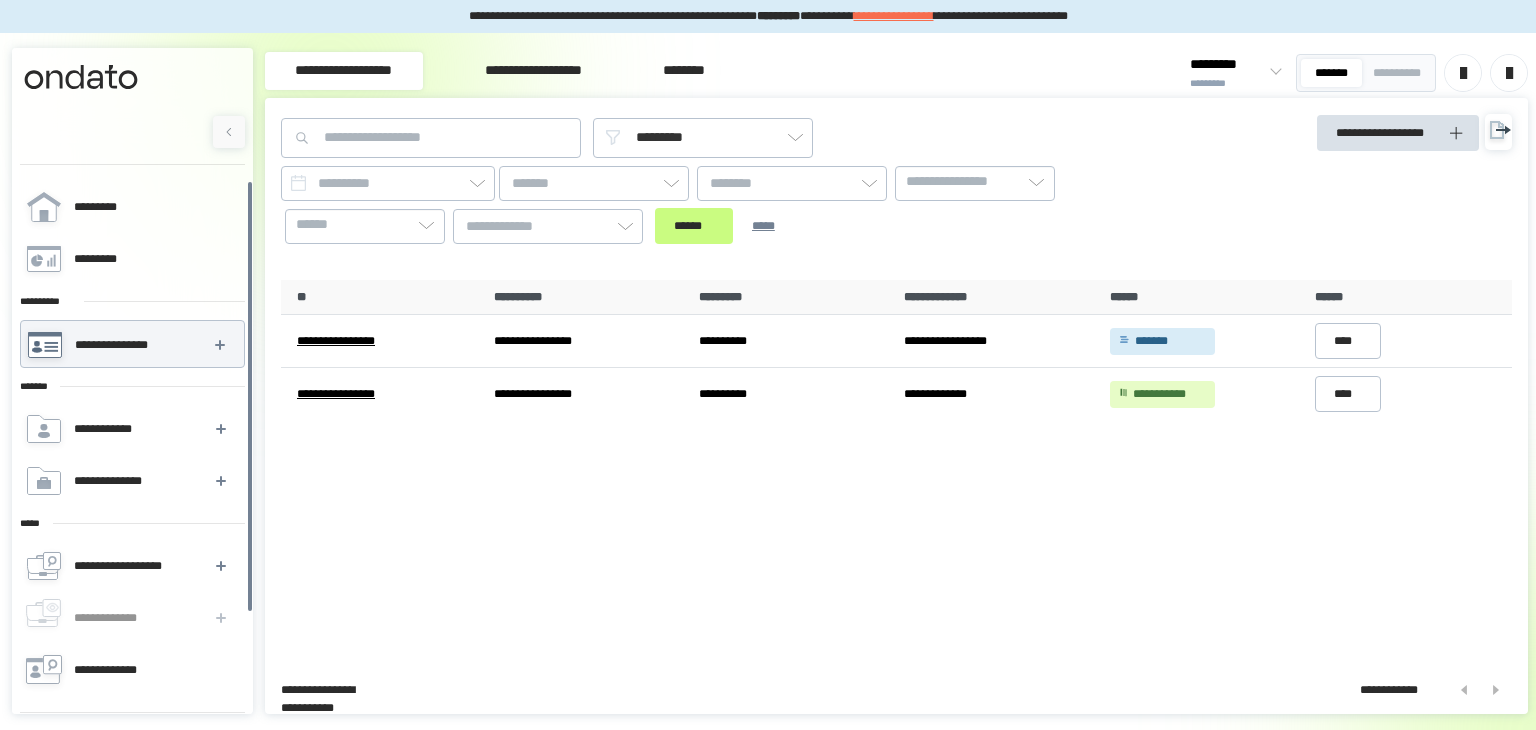 scroll, scrollTop: 0, scrollLeft: 0, axis: both 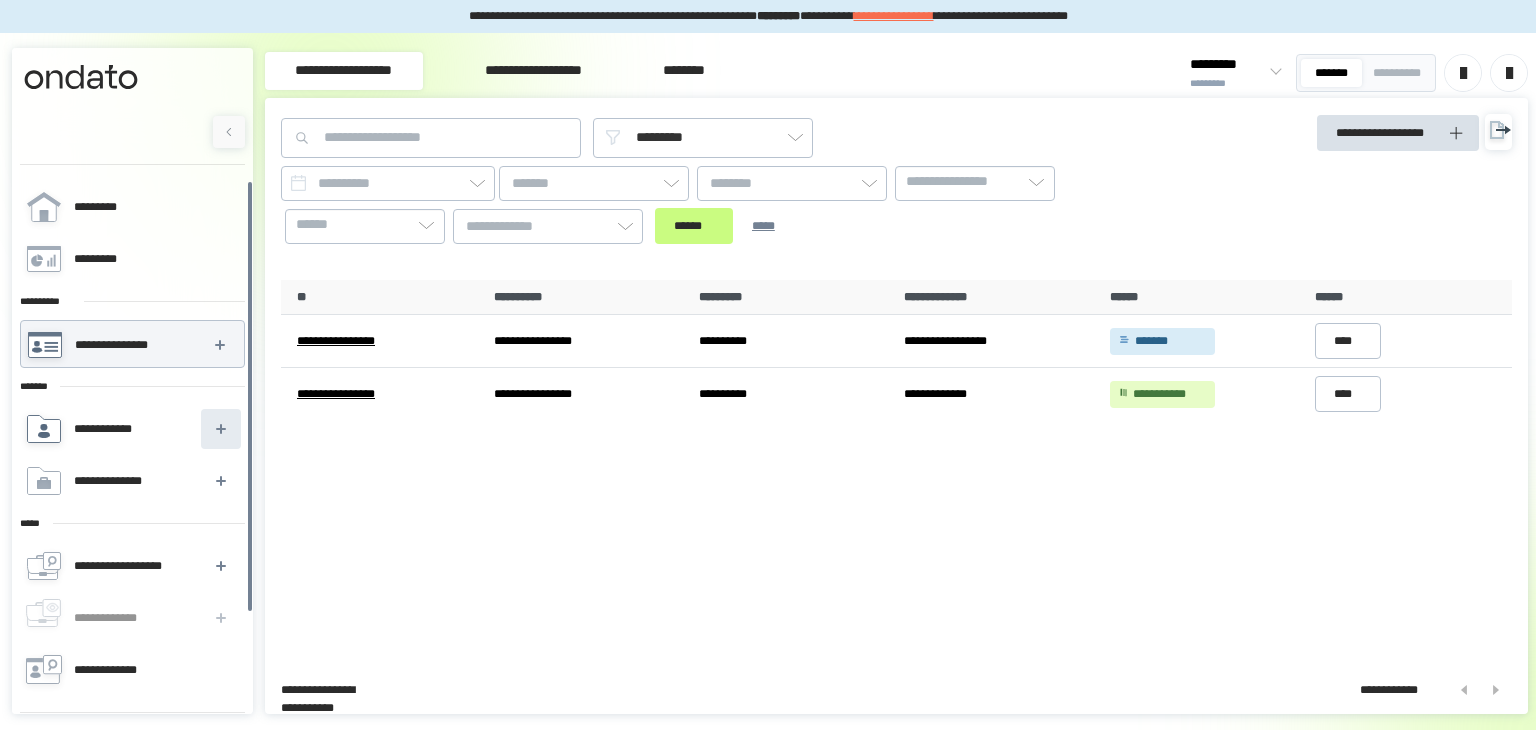 click at bounding box center (221, 429) 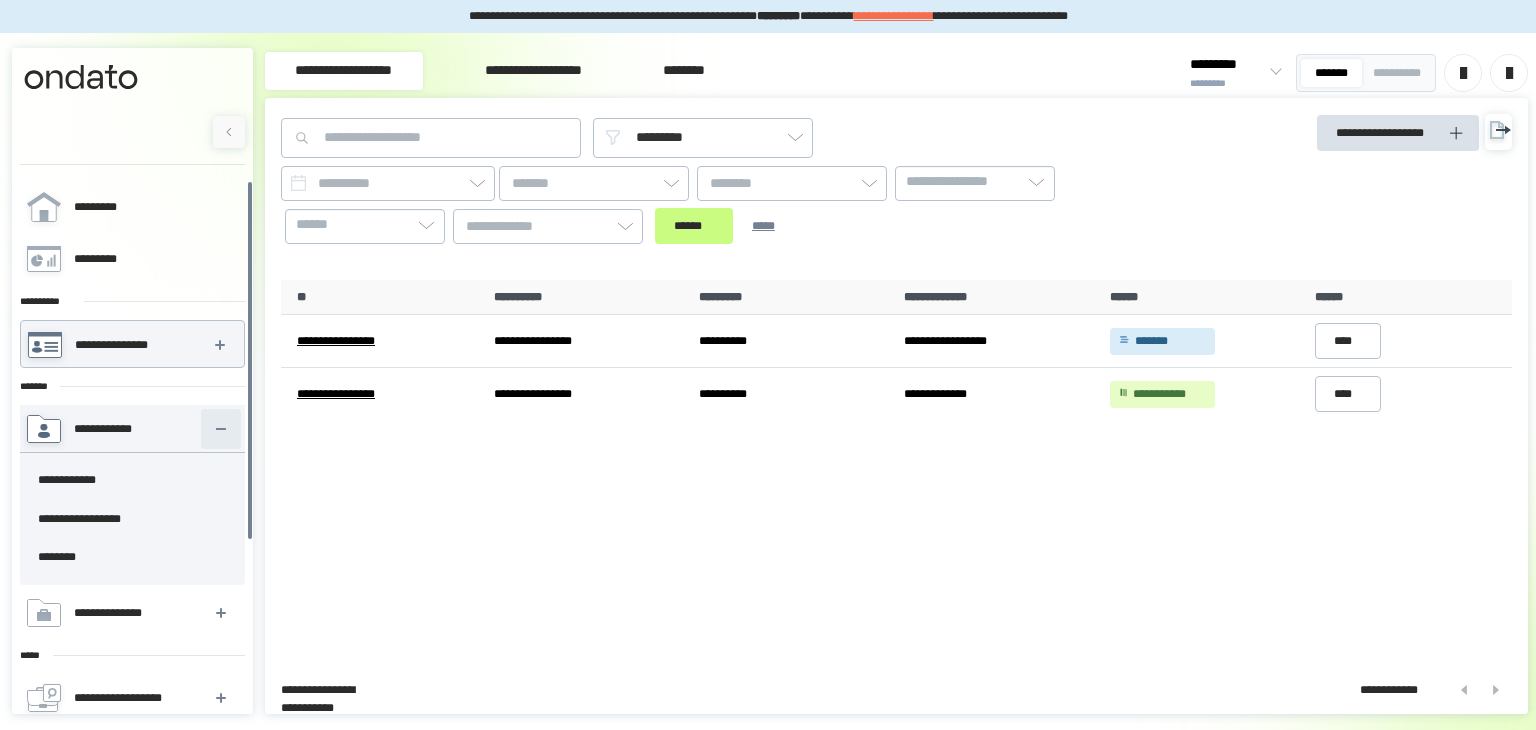 click at bounding box center (221, 429) 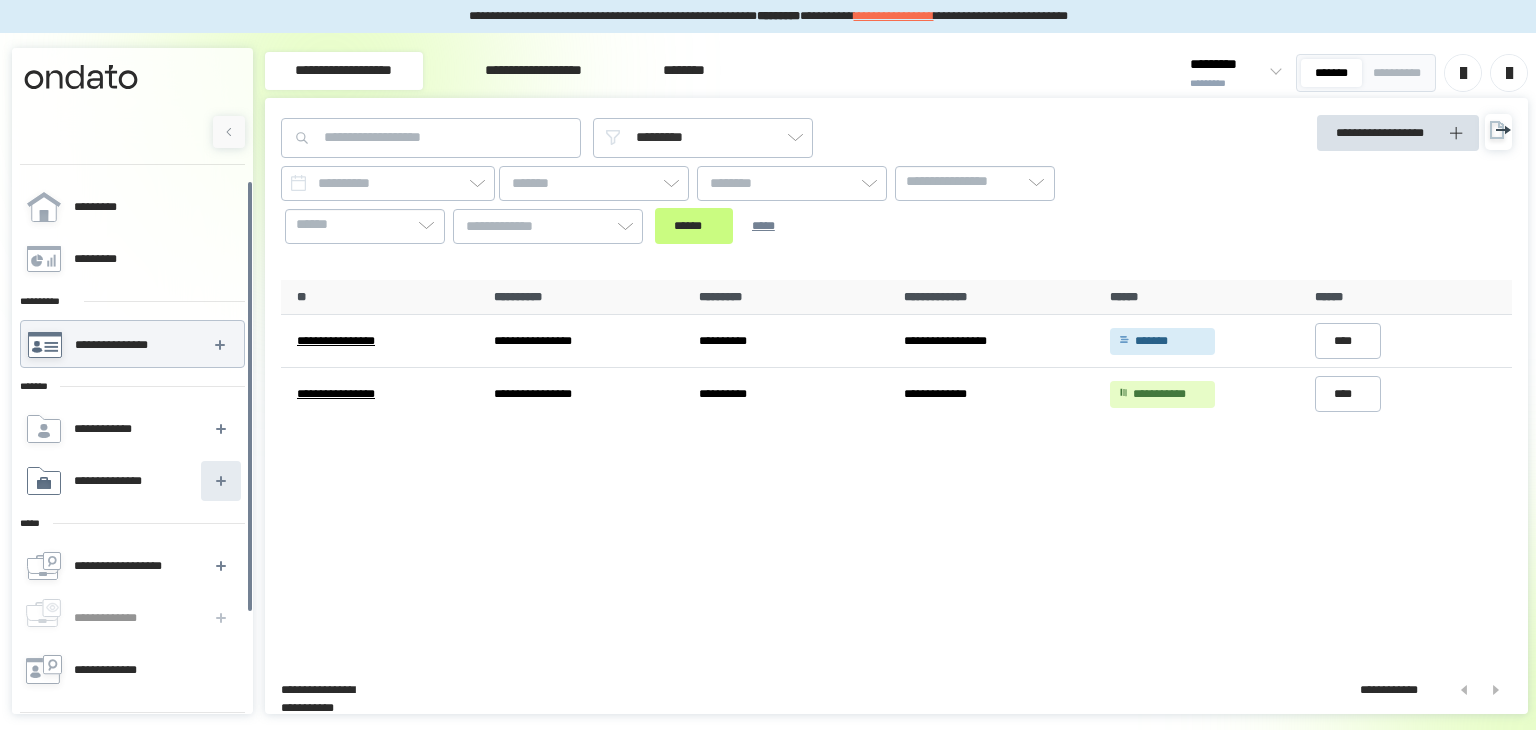 click at bounding box center [221, 481] 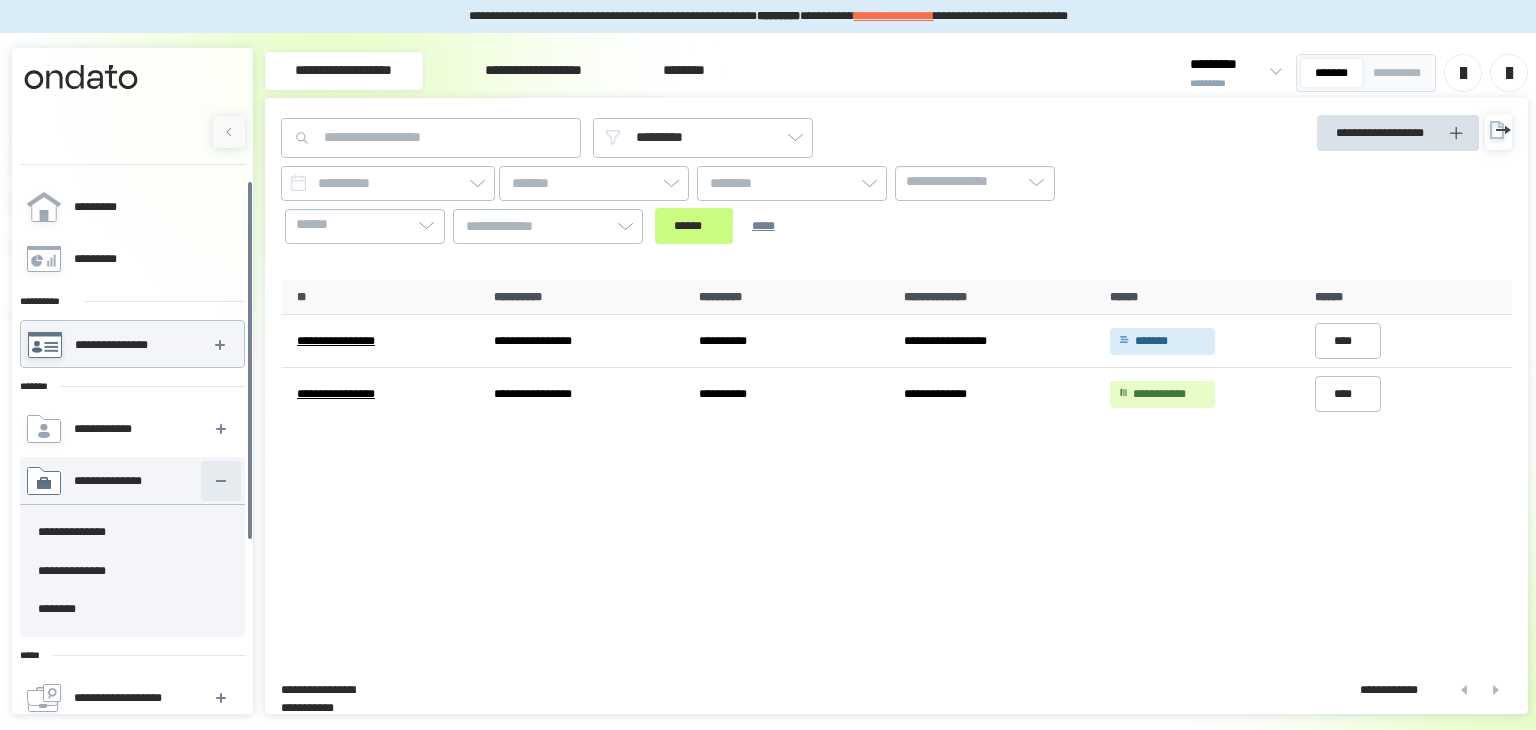 click at bounding box center (221, 481) 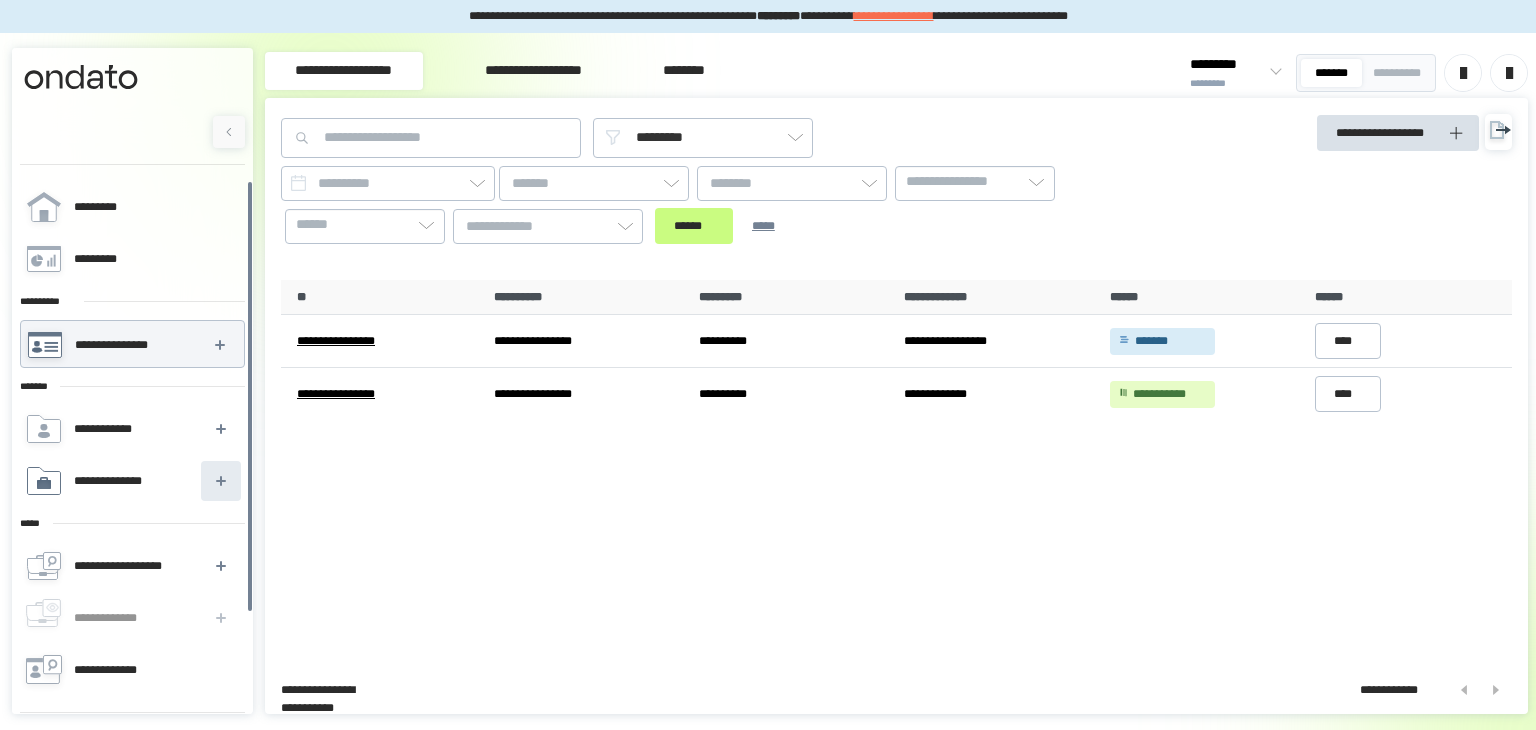 click at bounding box center (221, 481) 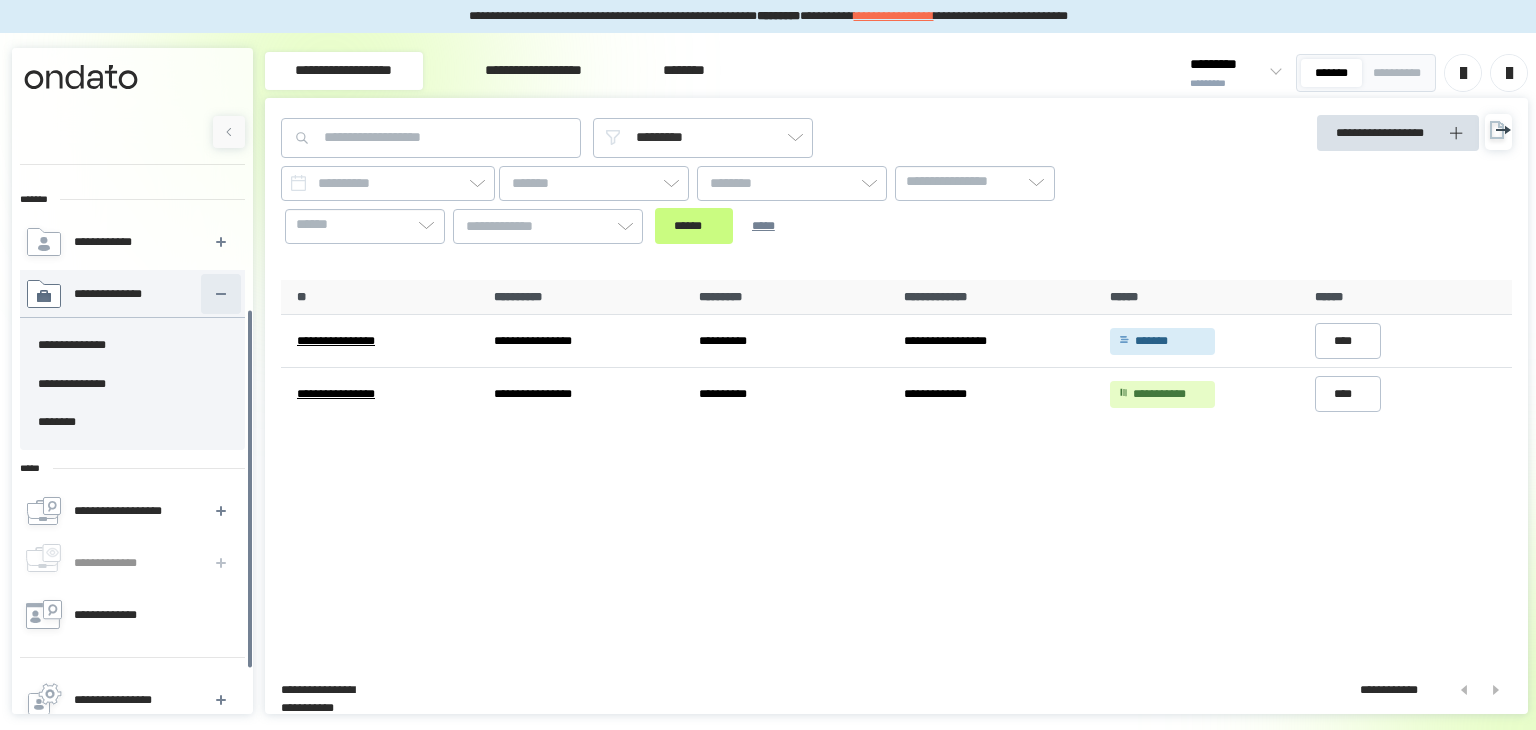 scroll, scrollTop: 204, scrollLeft: 0, axis: vertical 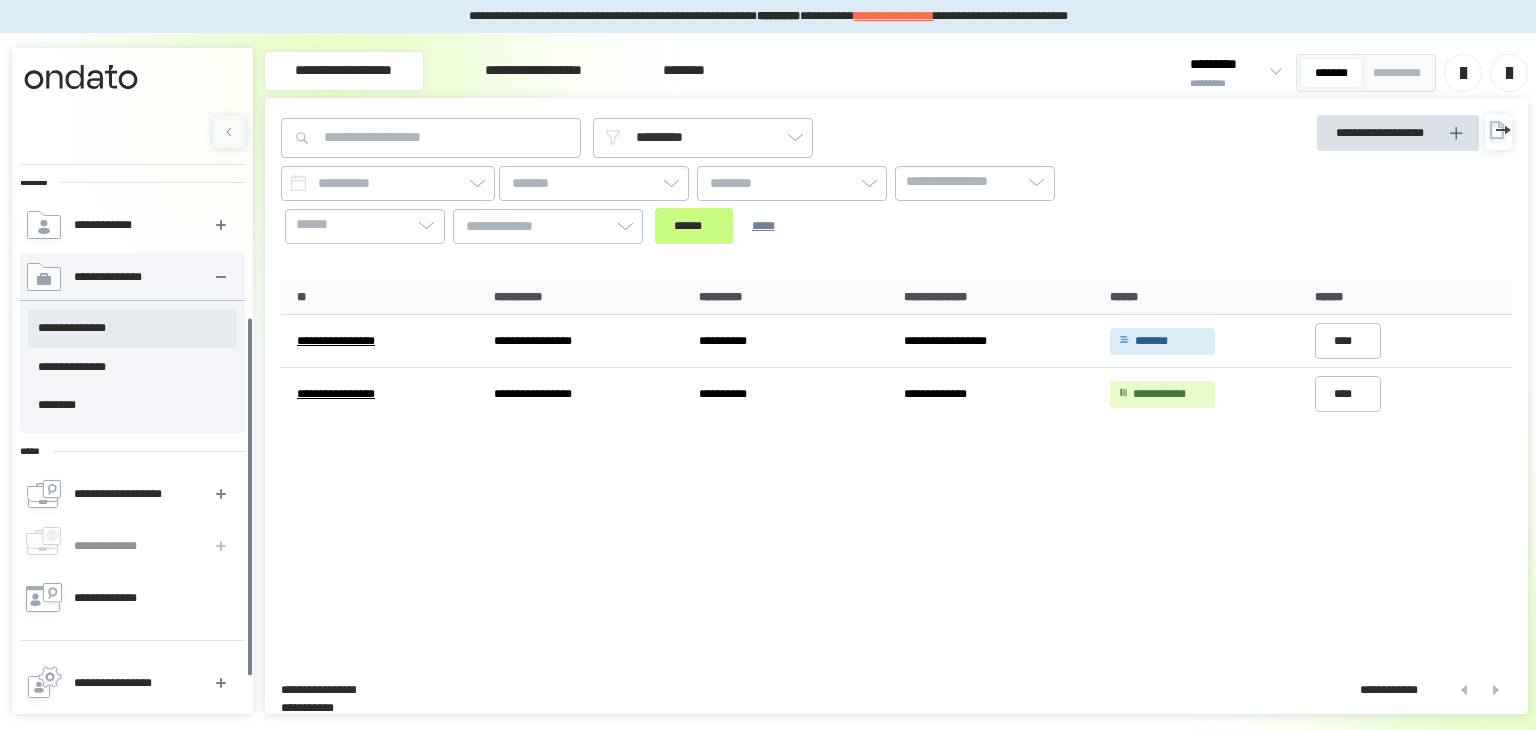 click on "**********" at bounding box center (132, 328) 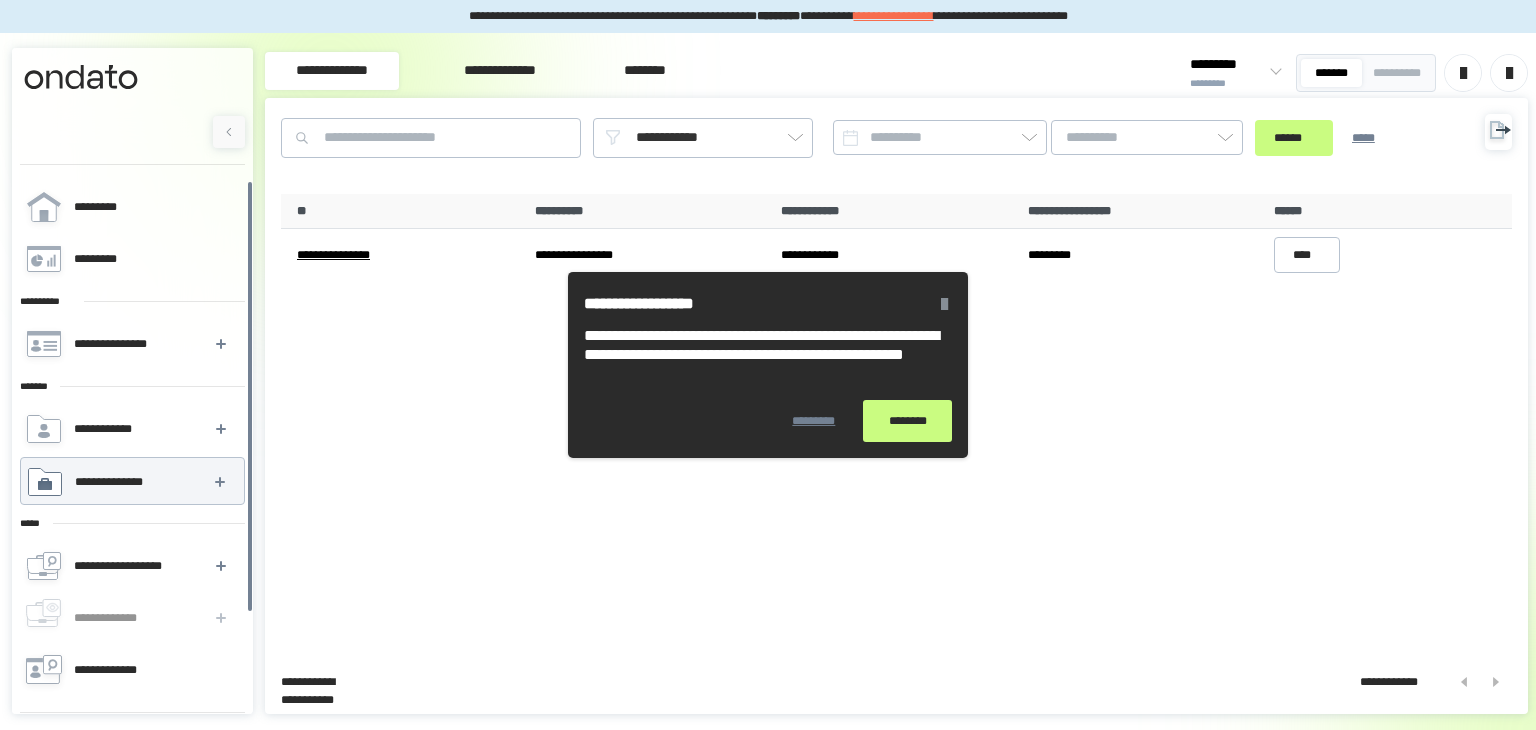 click at bounding box center (944, 304) 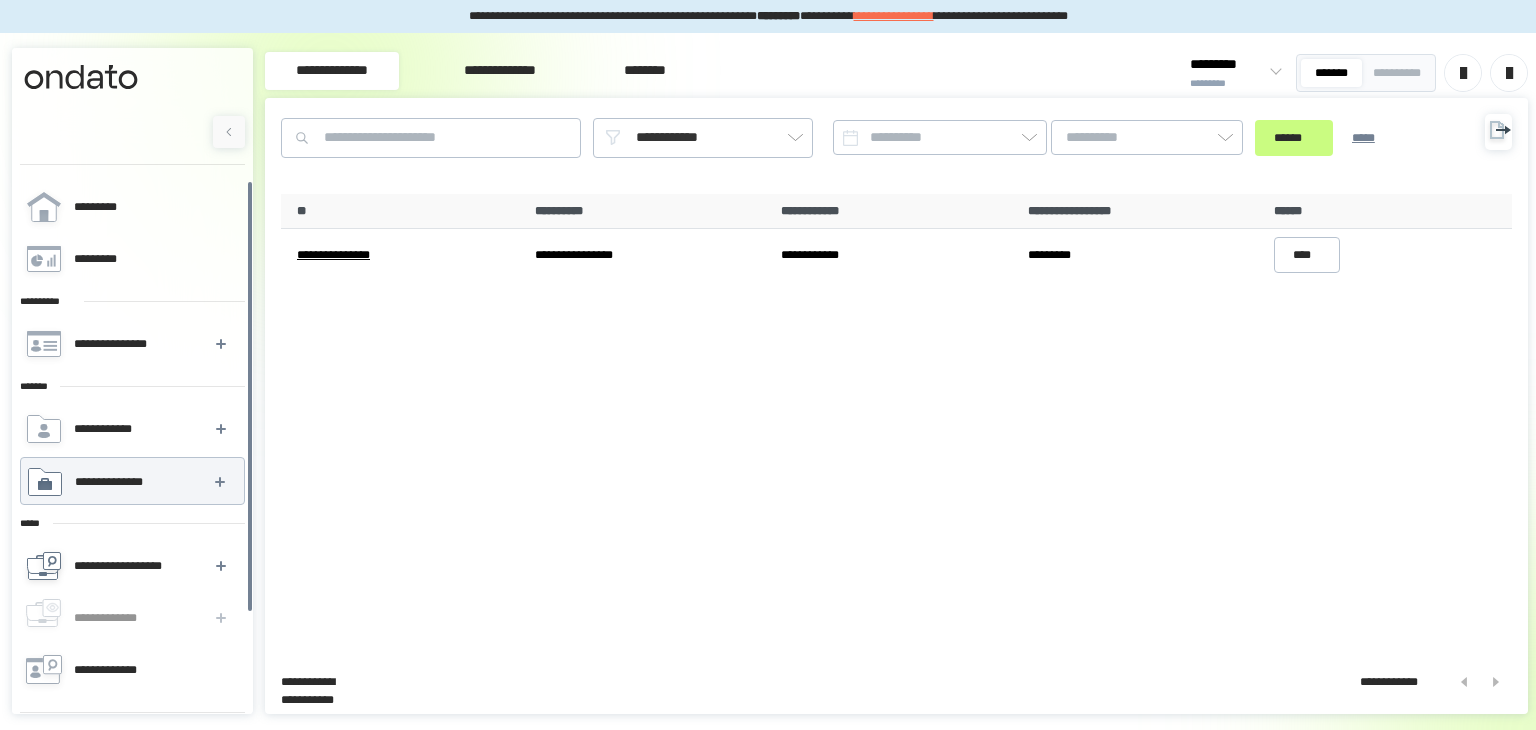 scroll, scrollTop: 119, scrollLeft: 0, axis: vertical 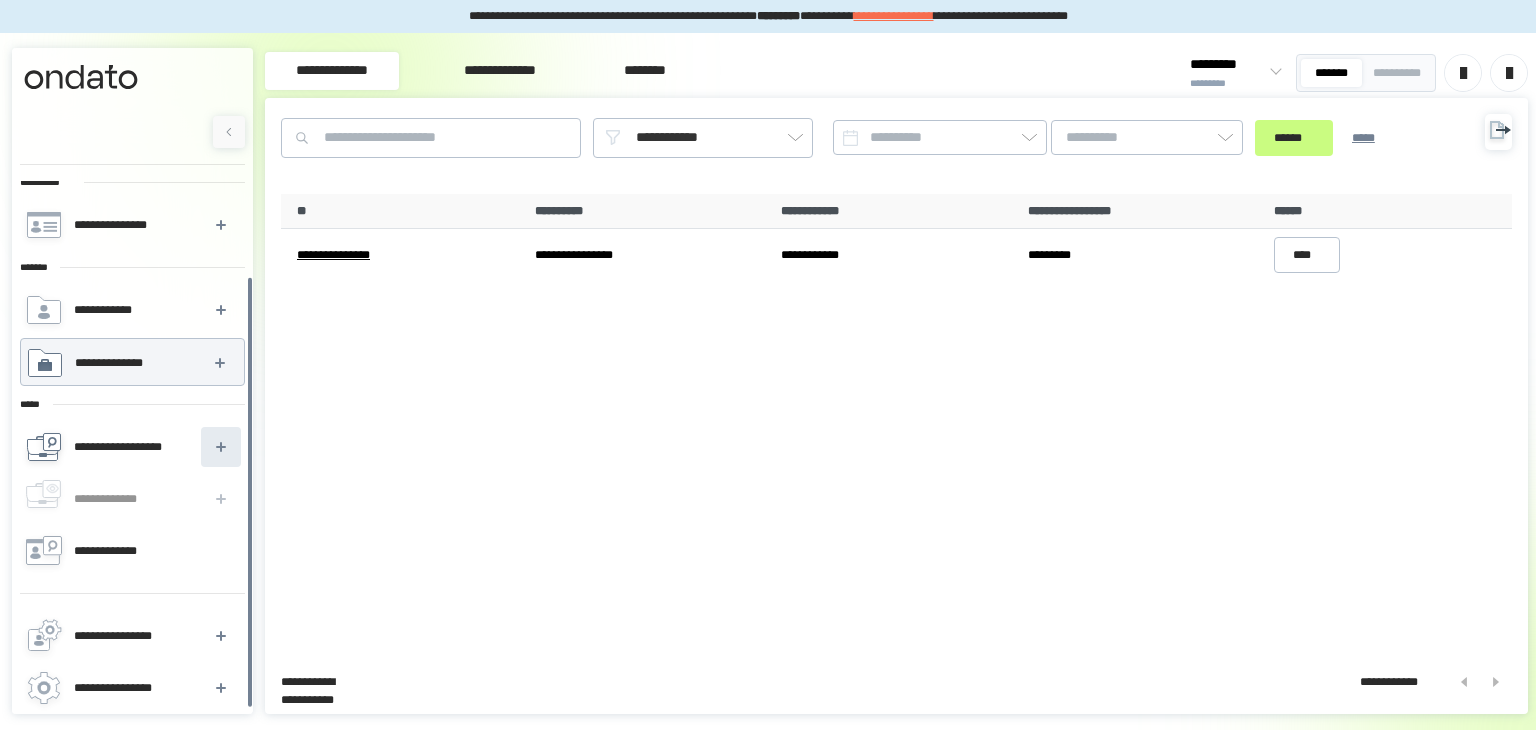 click at bounding box center [221, 447] 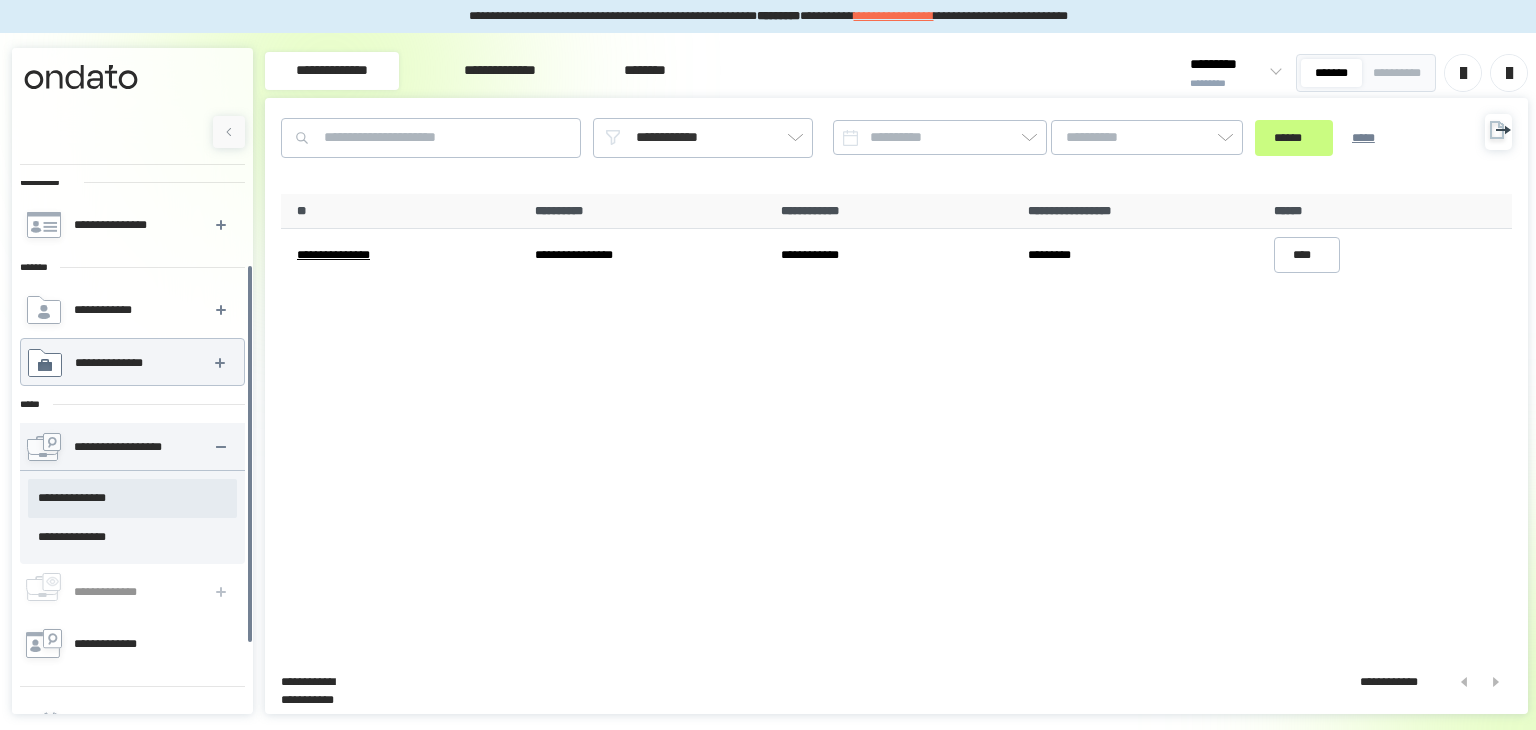 click on "**********" at bounding box center [132, 498] 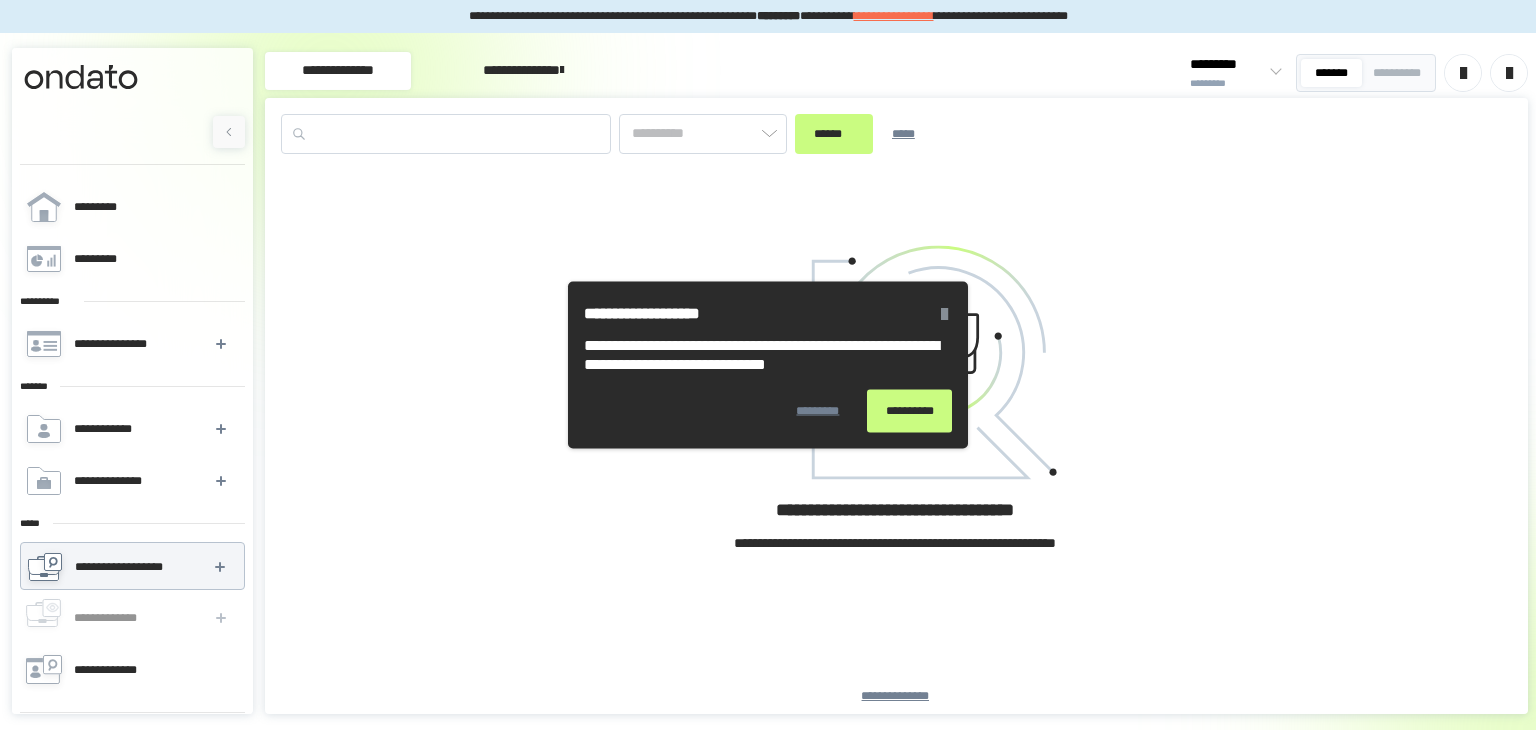 type on "*********" 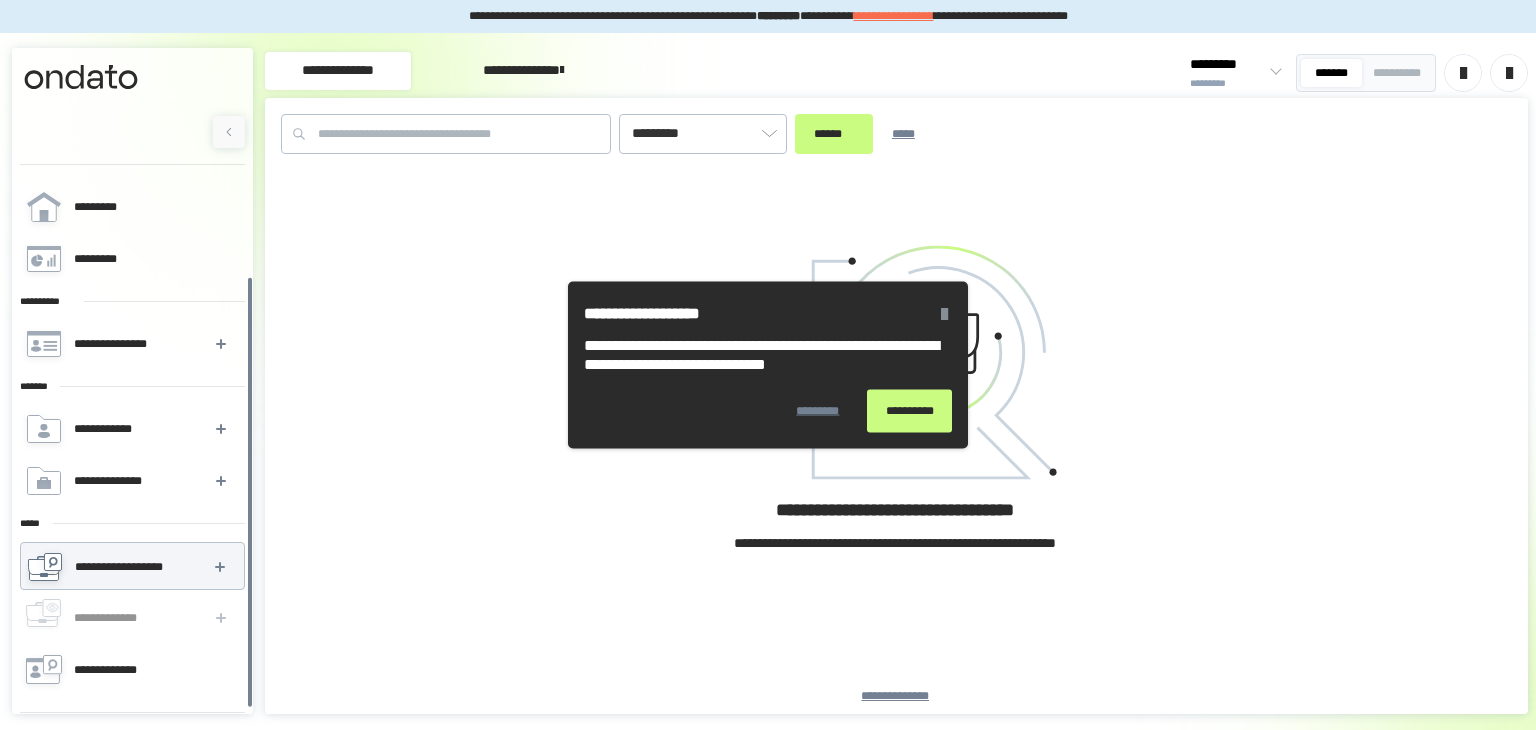 scroll, scrollTop: 119, scrollLeft: 0, axis: vertical 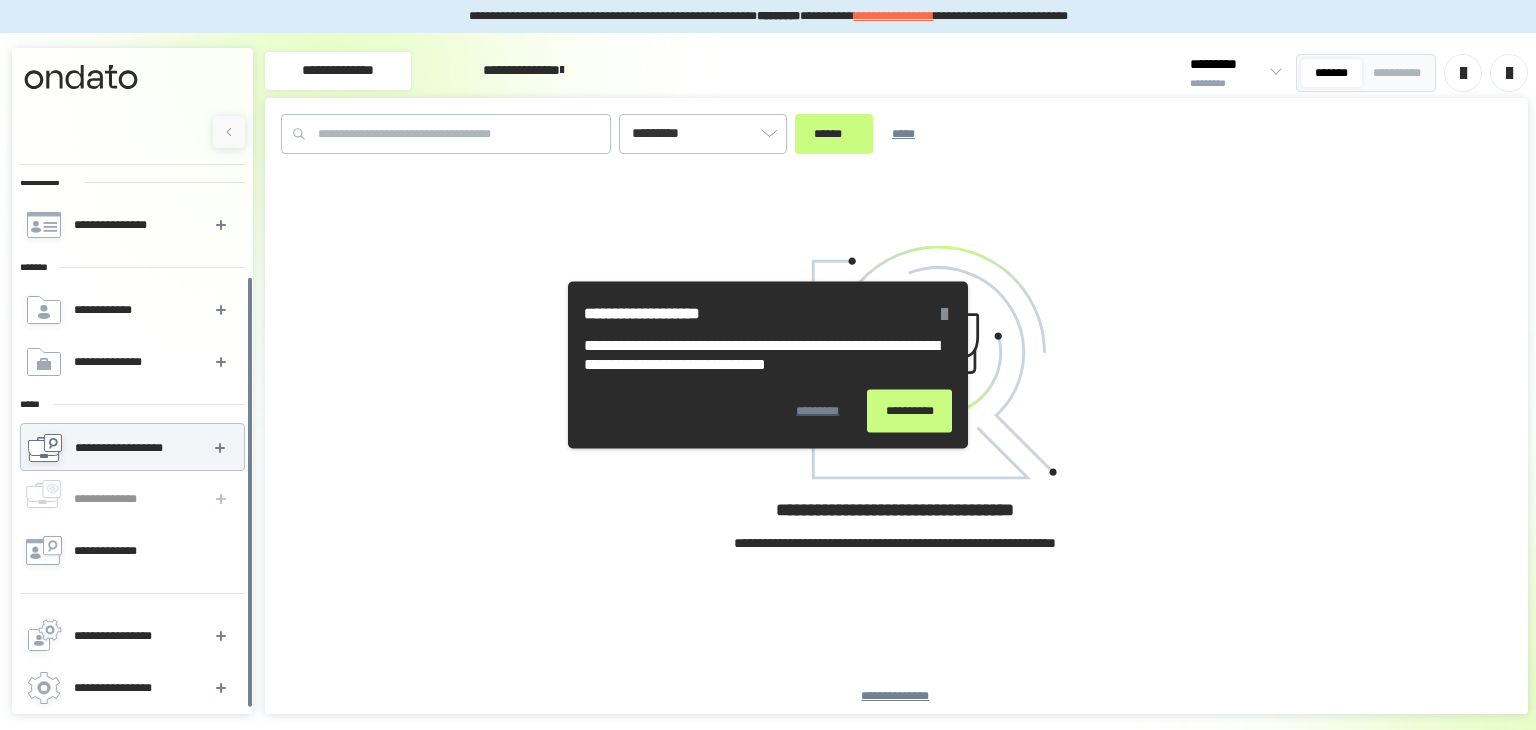 click at bounding box center (944, 314) 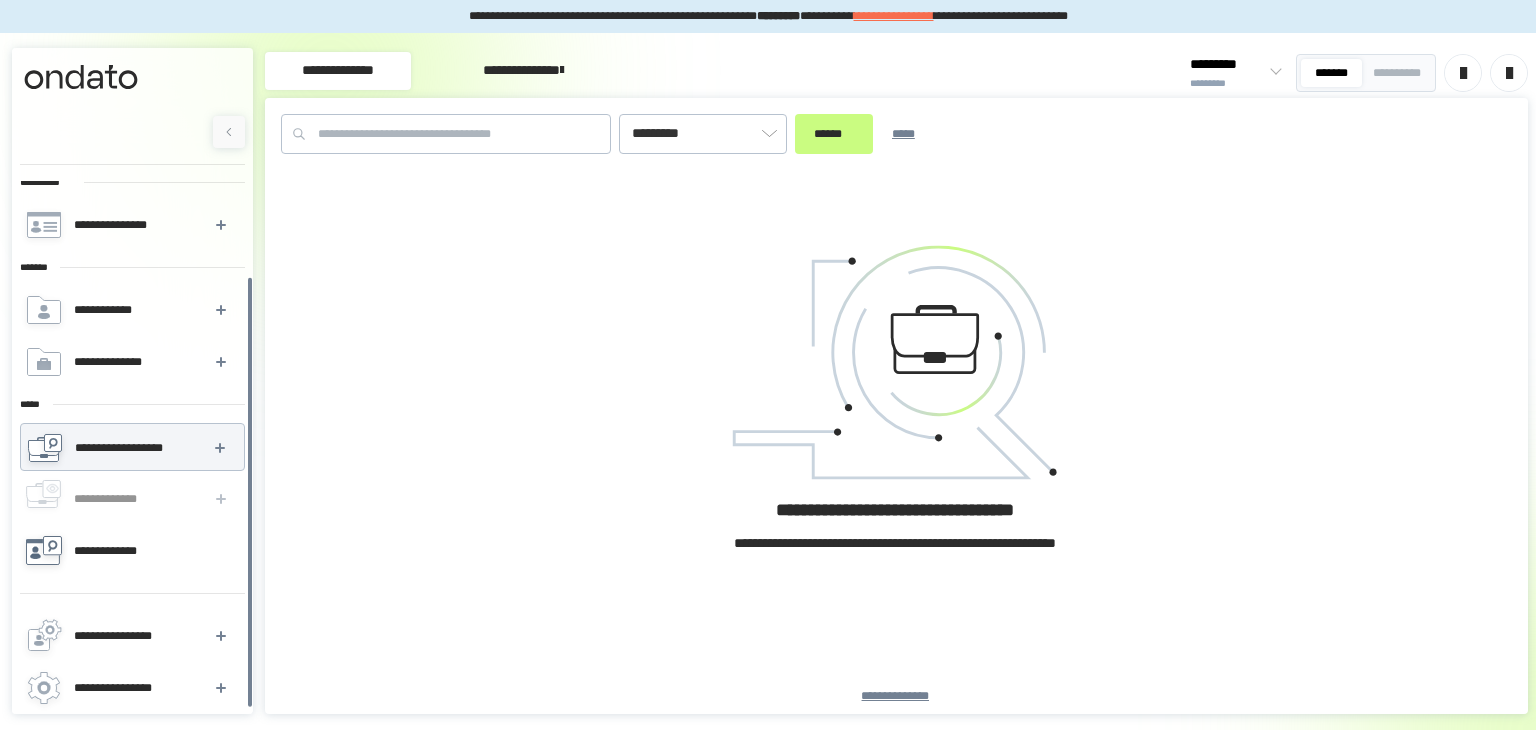 click on "**********" at bounding box center (117, 551) 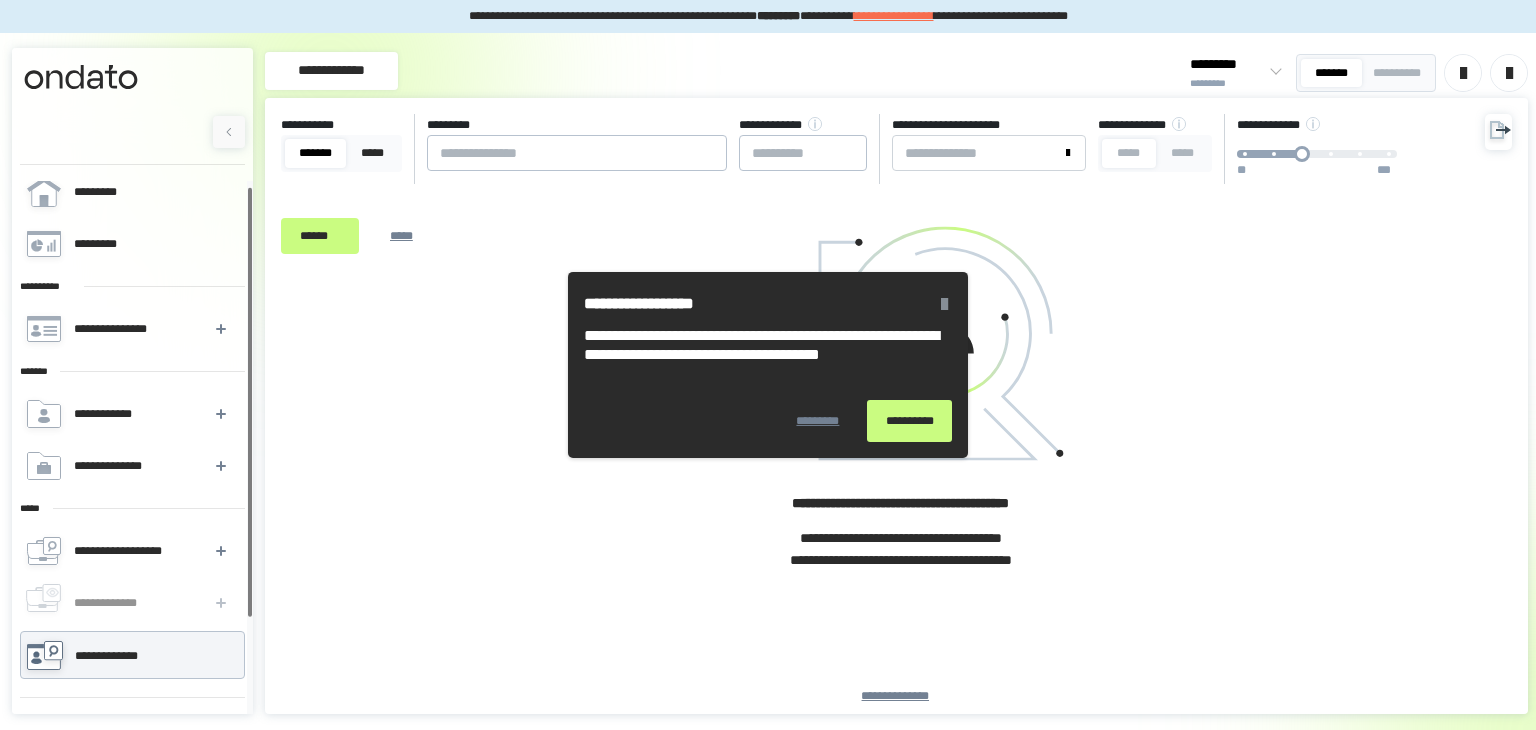 scroll, scrollTop: 0, scrollLeft: 0, axis: both 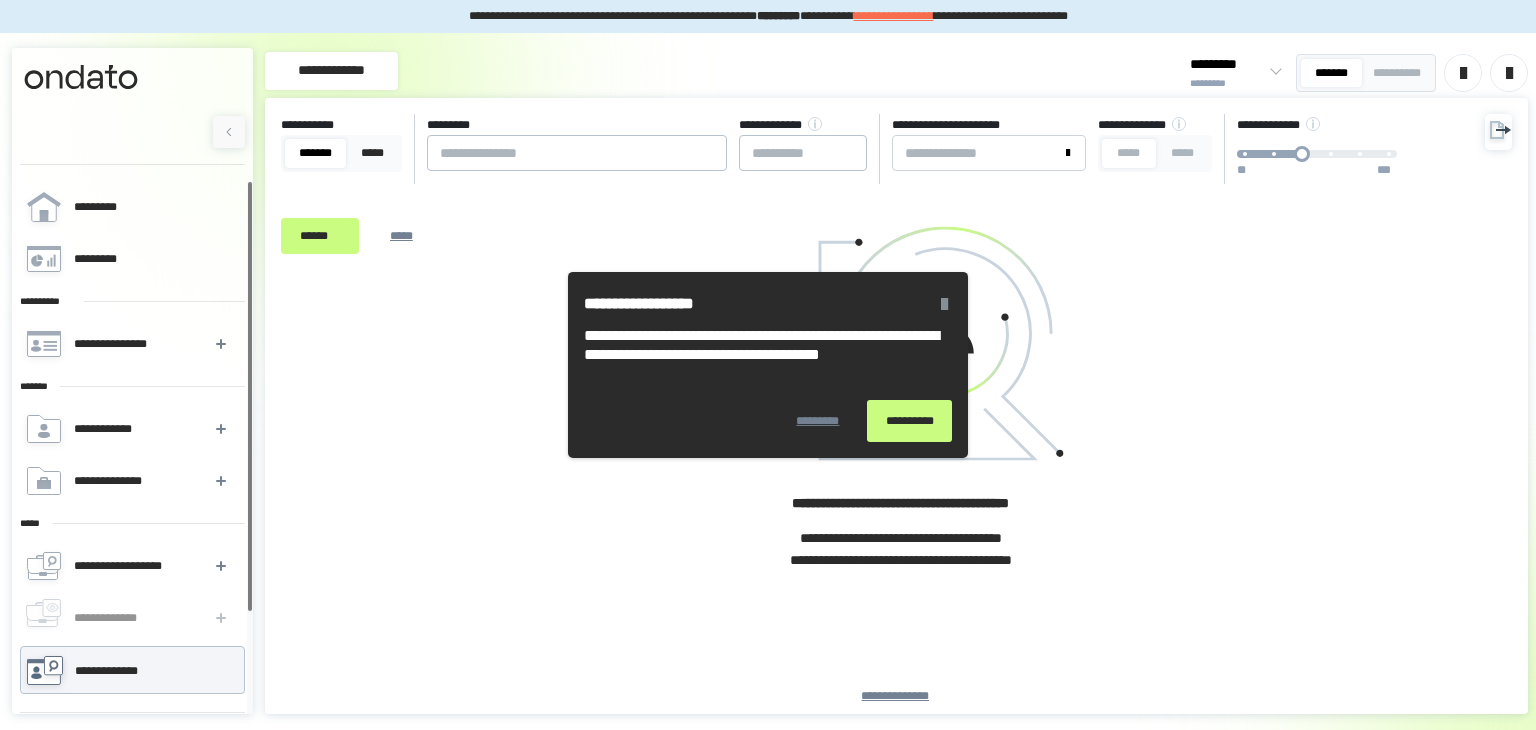 drag, startPoint x: 247, startPoint y: 432, endPoint x: 249, endPoint y: 384, distance: 48.04165 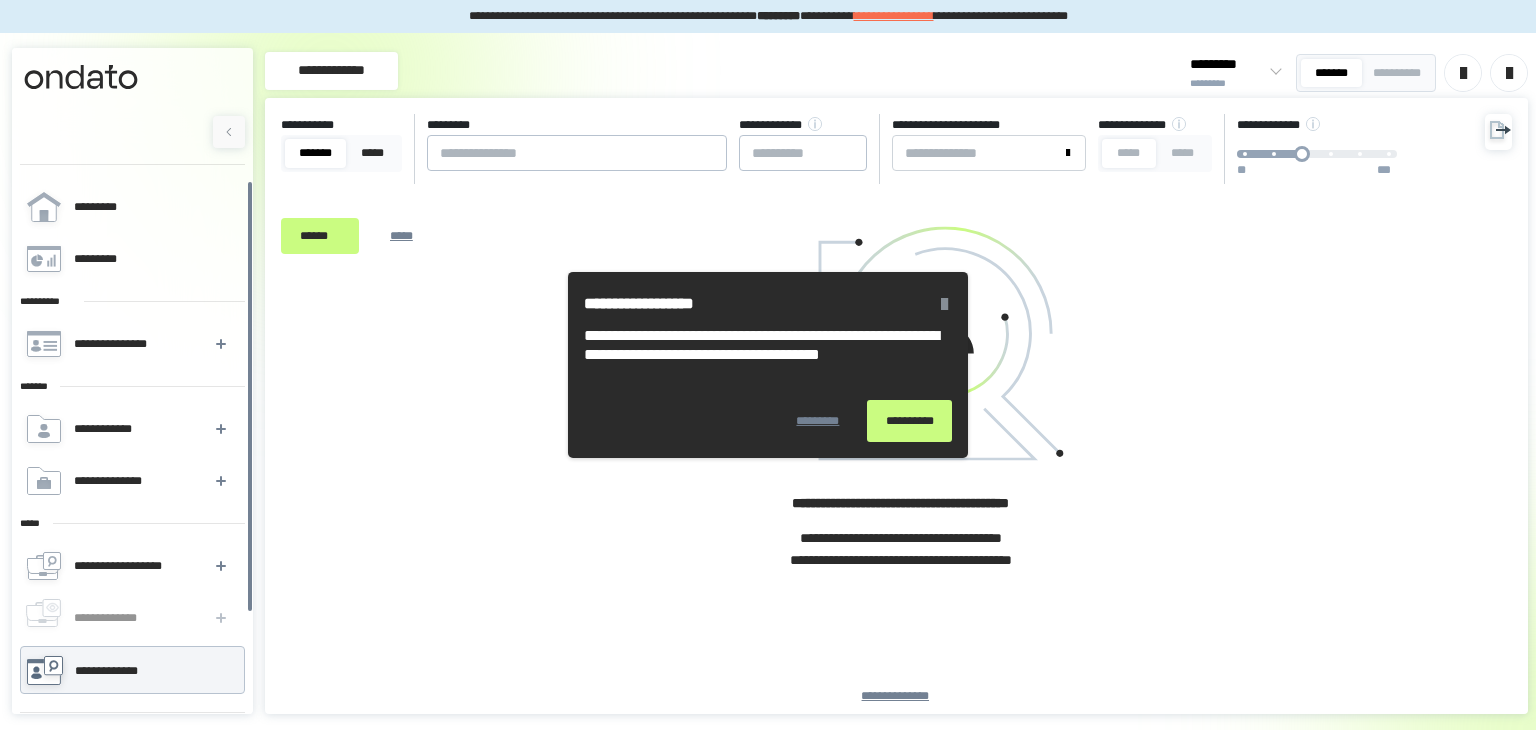 click at bounding box center (944, 304) 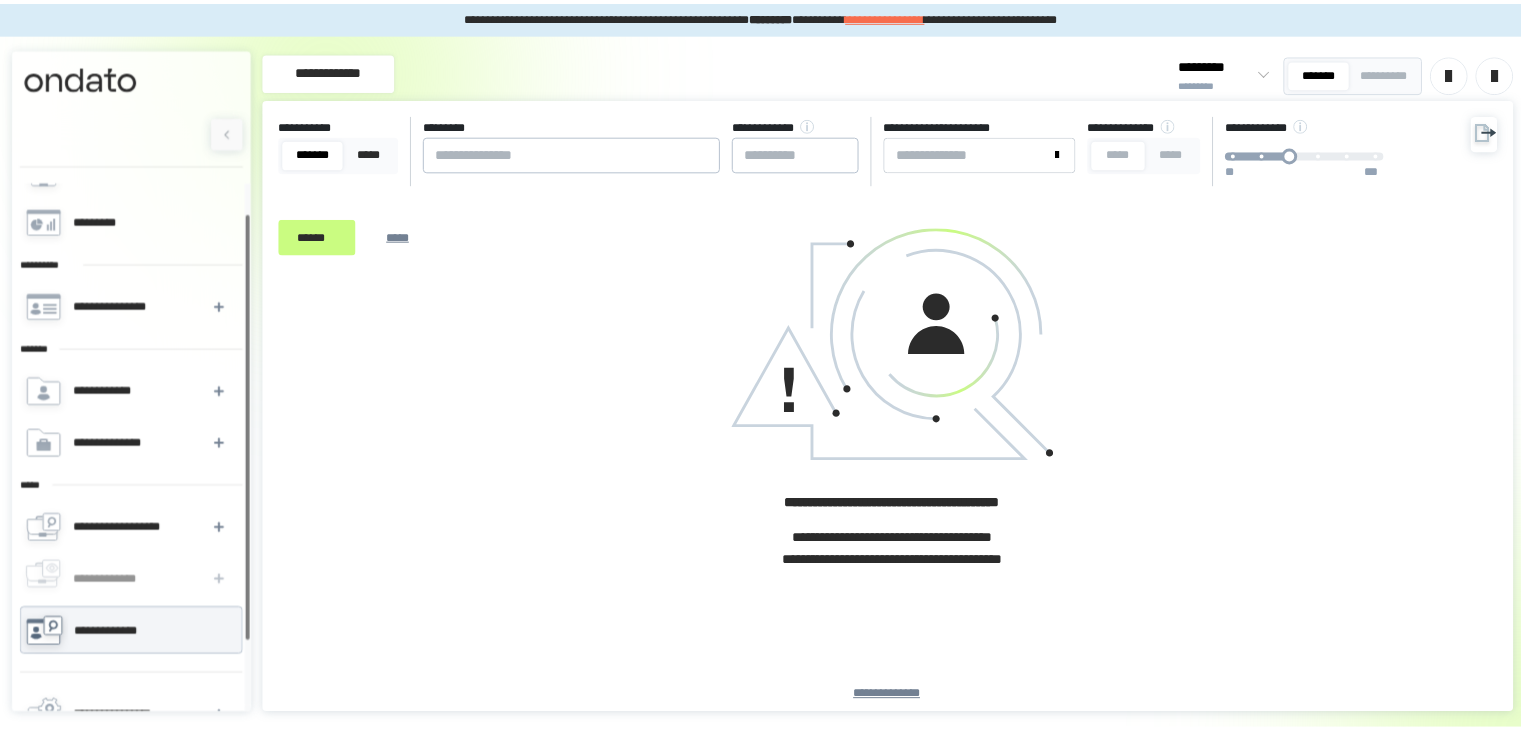 scroll, scrollTop: 39, scrollLeft: 0, axis: vertical 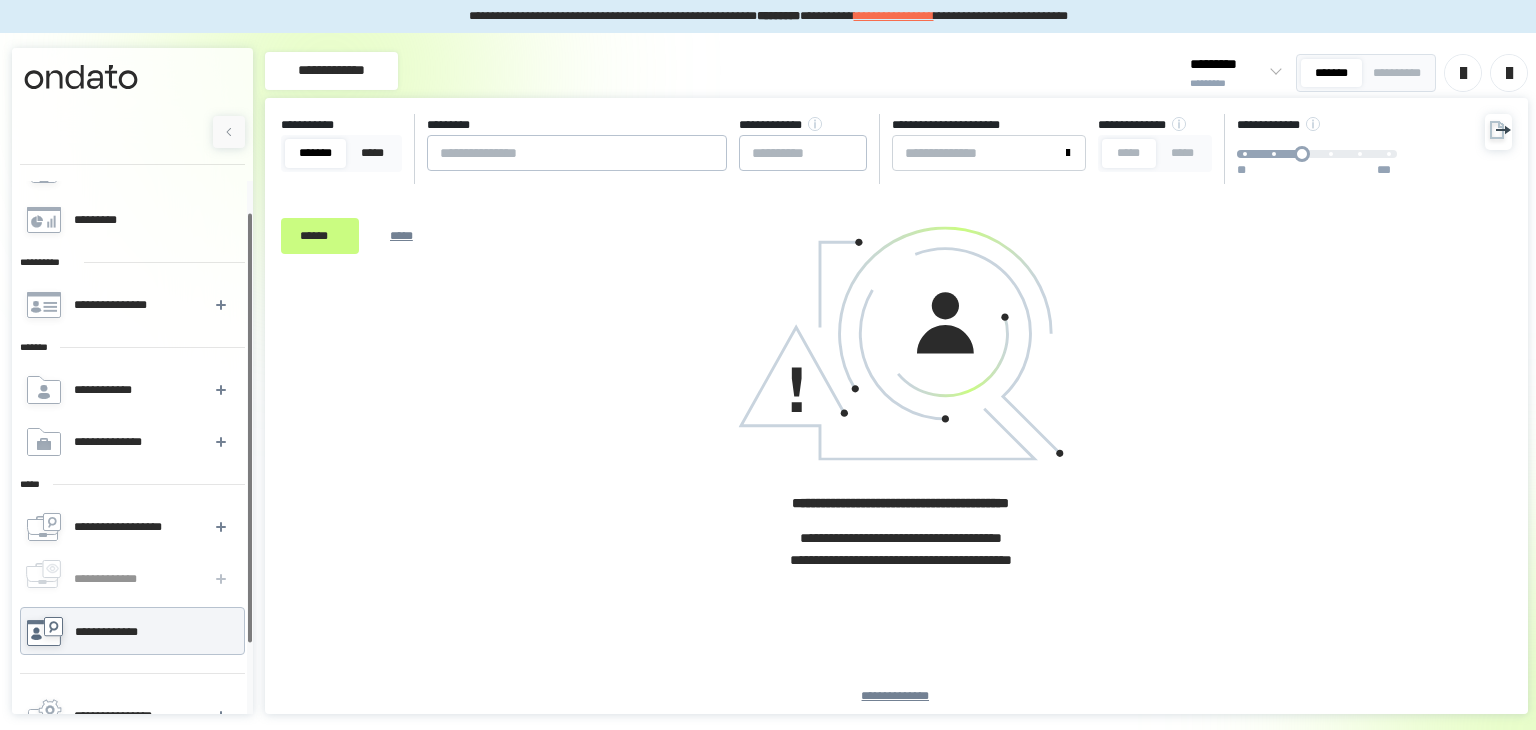 drag, startPoint x: 248, startPoint y: 359, endPoint x: 248, endPoint y: 390, distance: 31 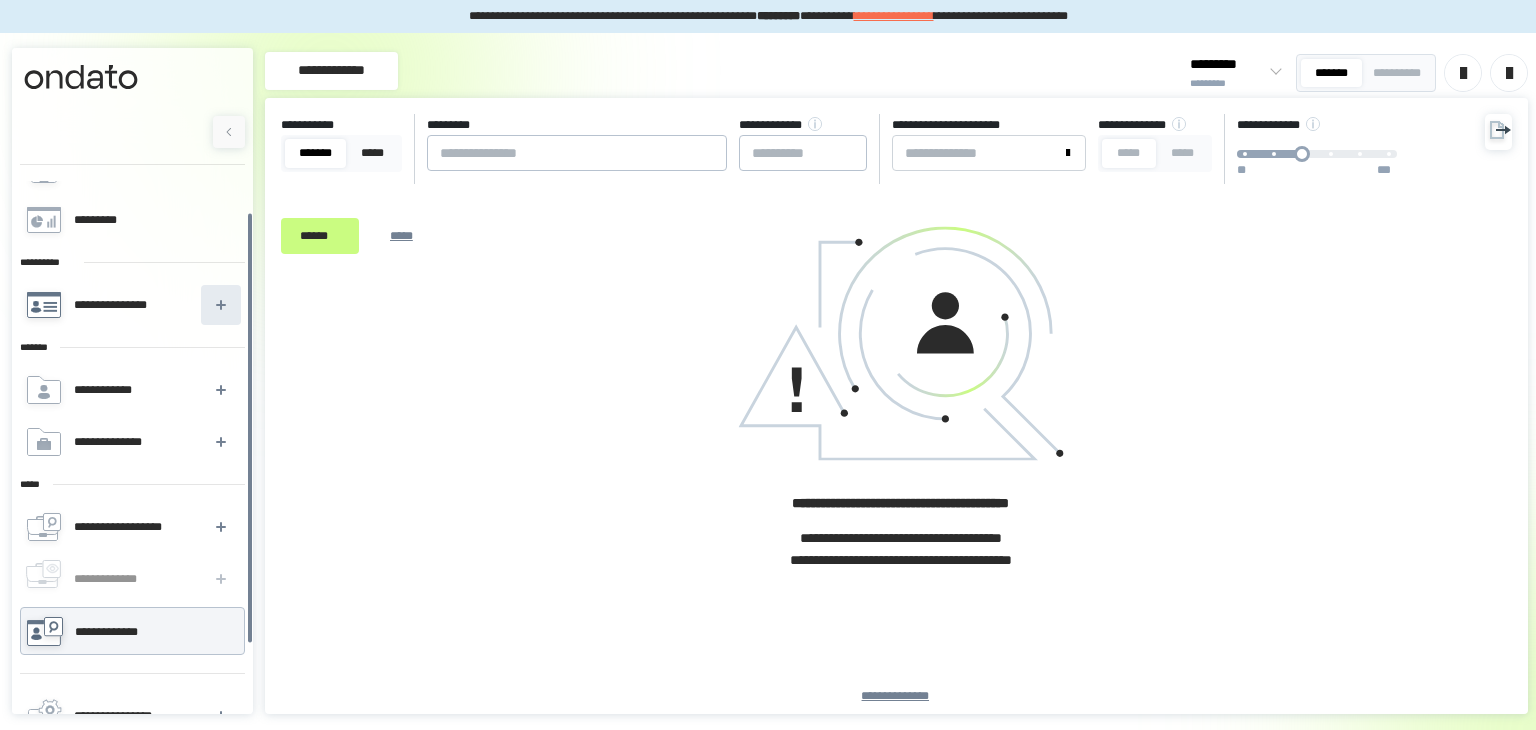 click at bounding box center [221, 305] 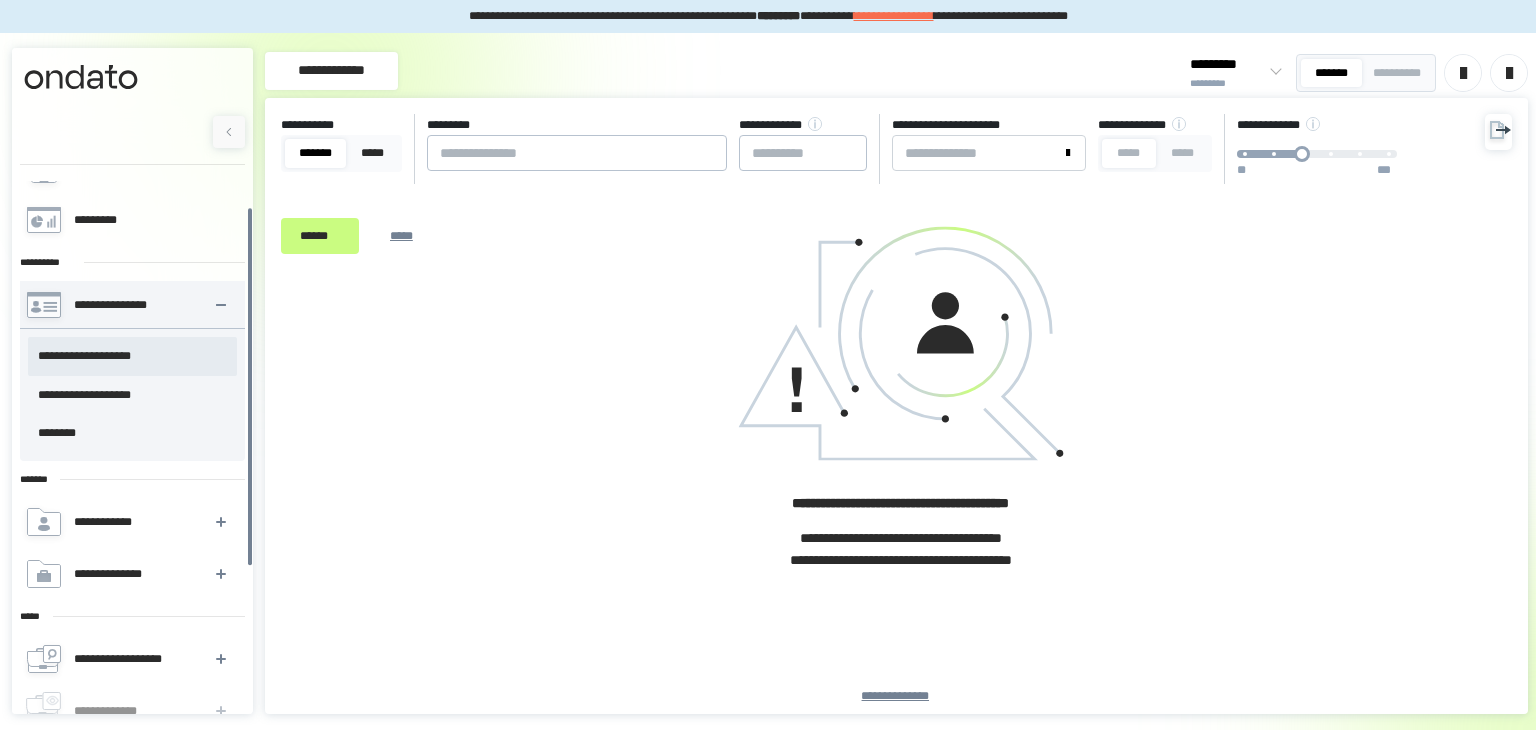 click on "**********" at bounding box center [132, 356] 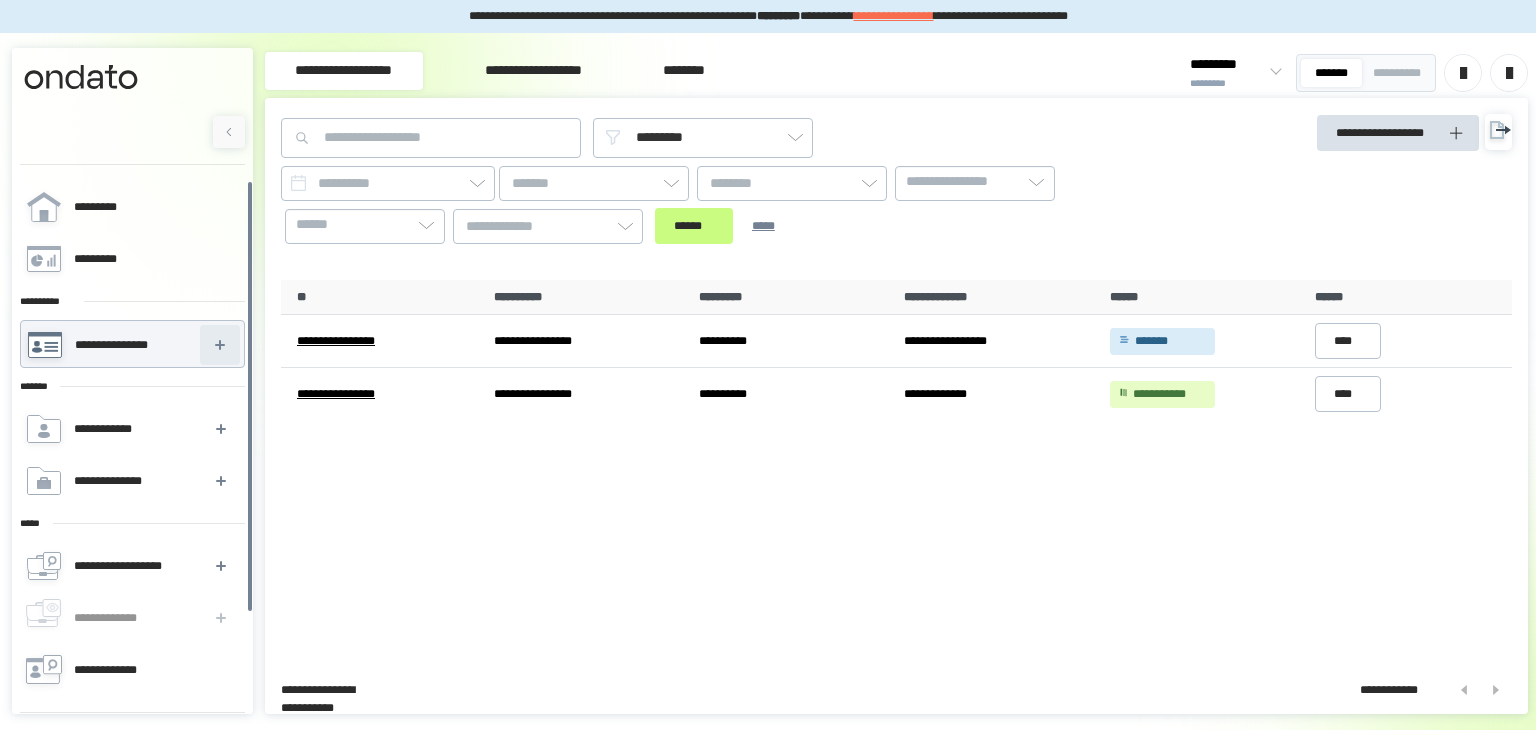 click at bounding box center (220, 345) 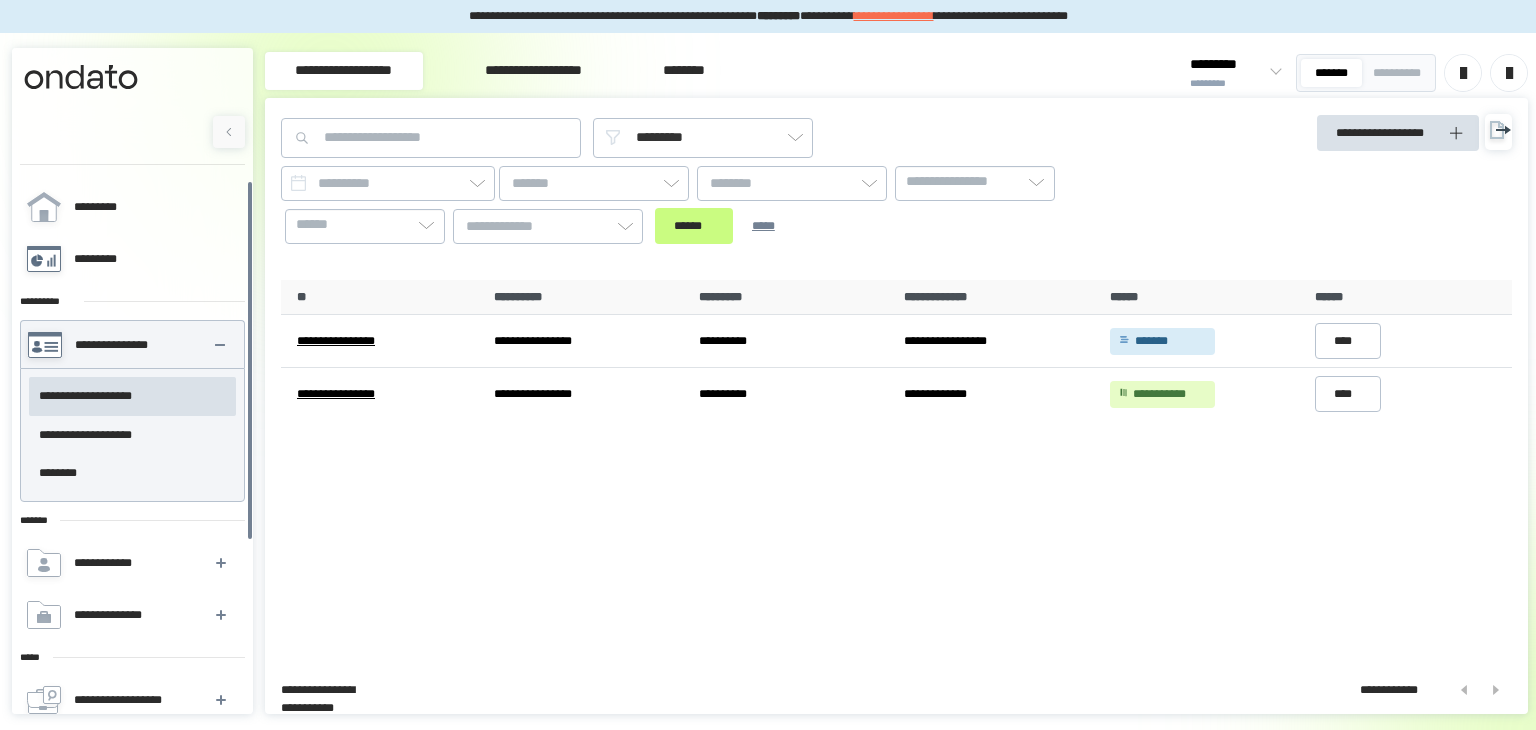 click on "*********" at bounding box center (131, 259) 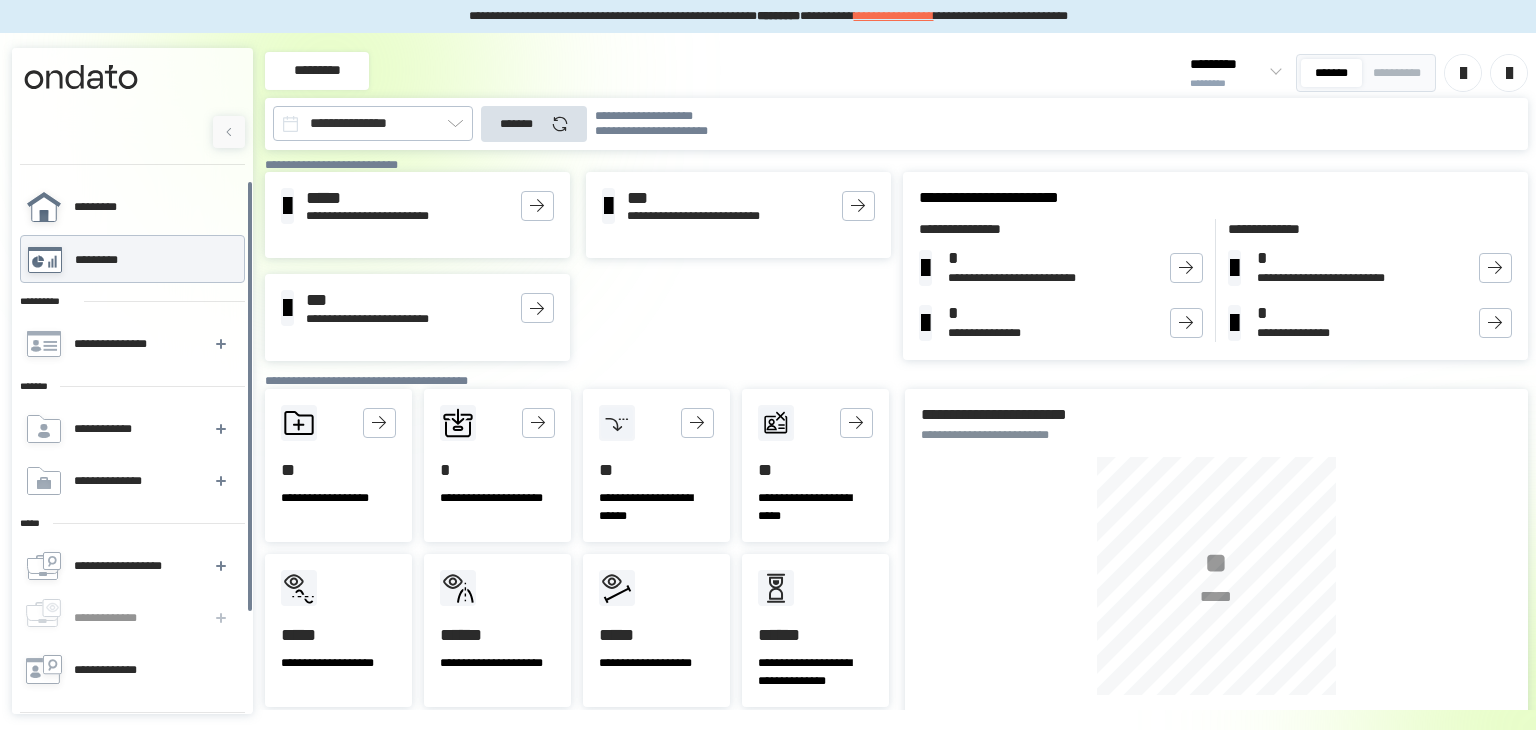 click on "*********" at bounding box center (131, 207) 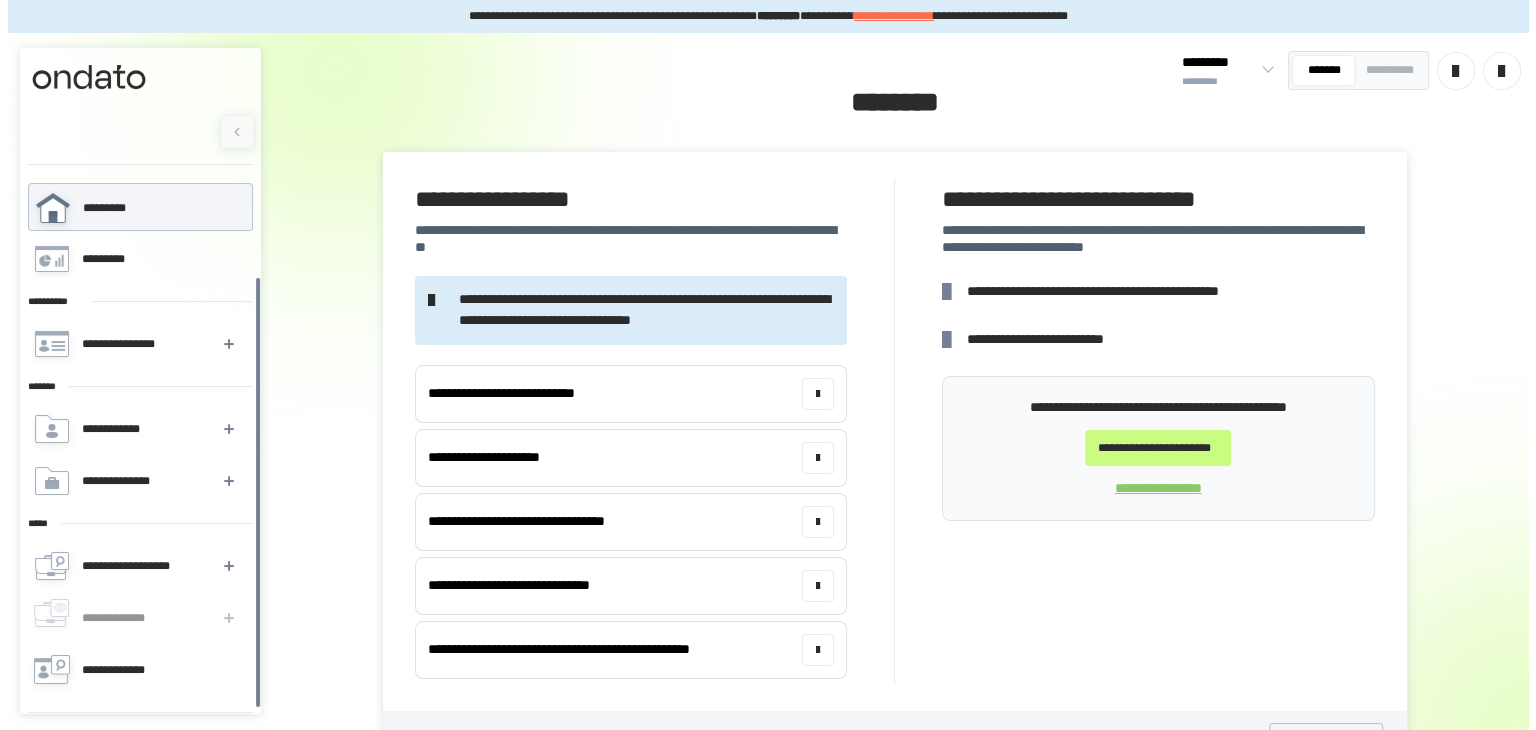 scroll, scrollTop: 119, scrollLeft: 0, axis: vertical 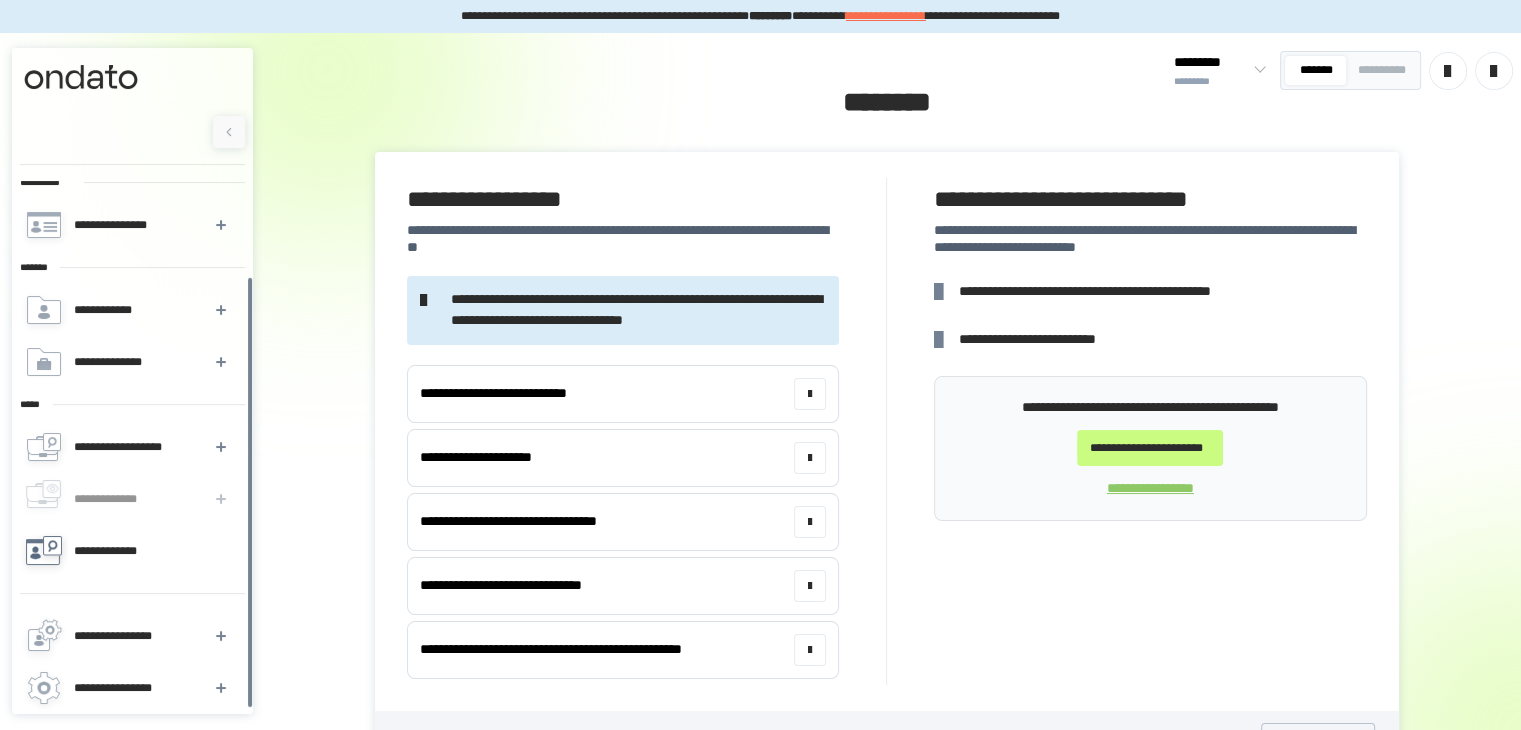 click on "**********" at bounding box center (117, 551) 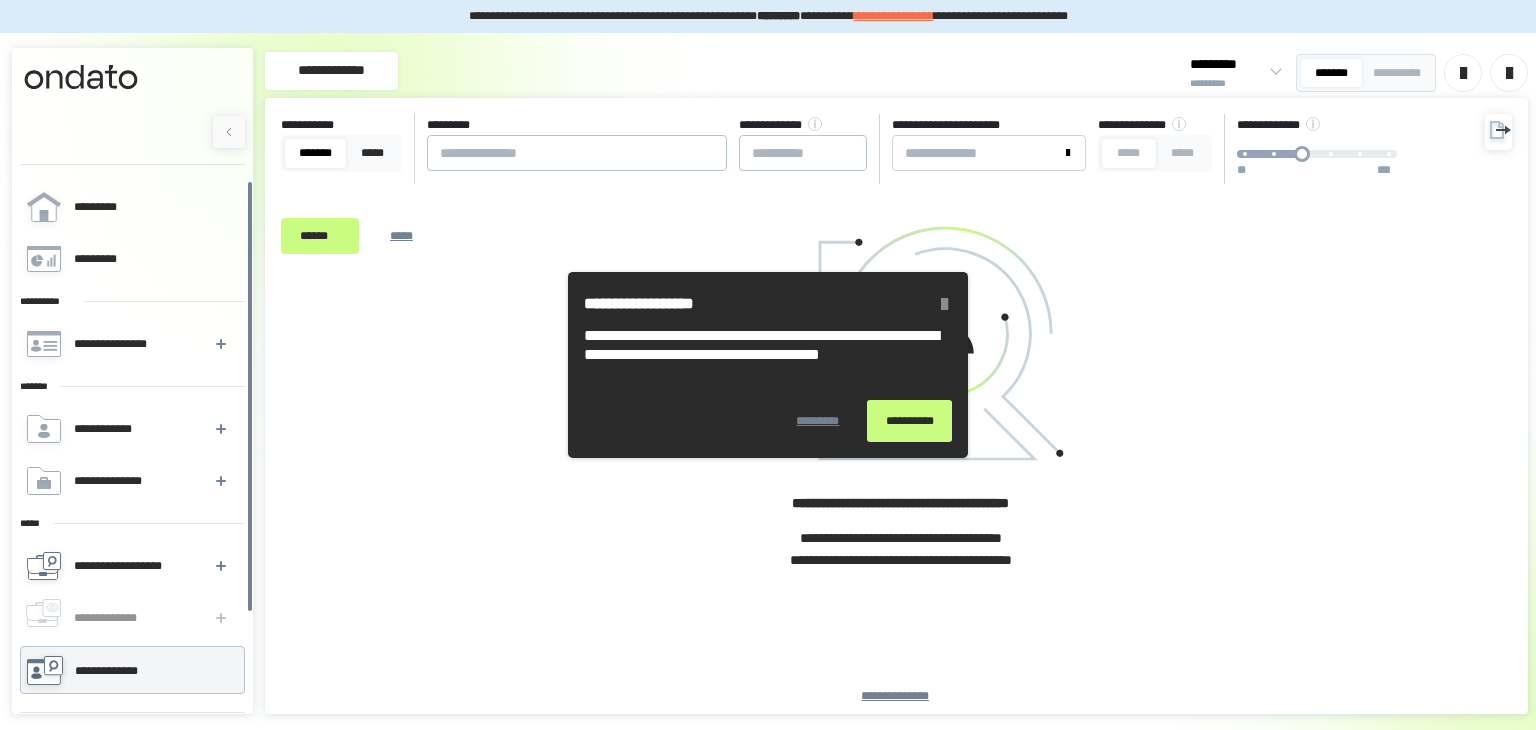 click on "**********" at bounding box center [131, 566] 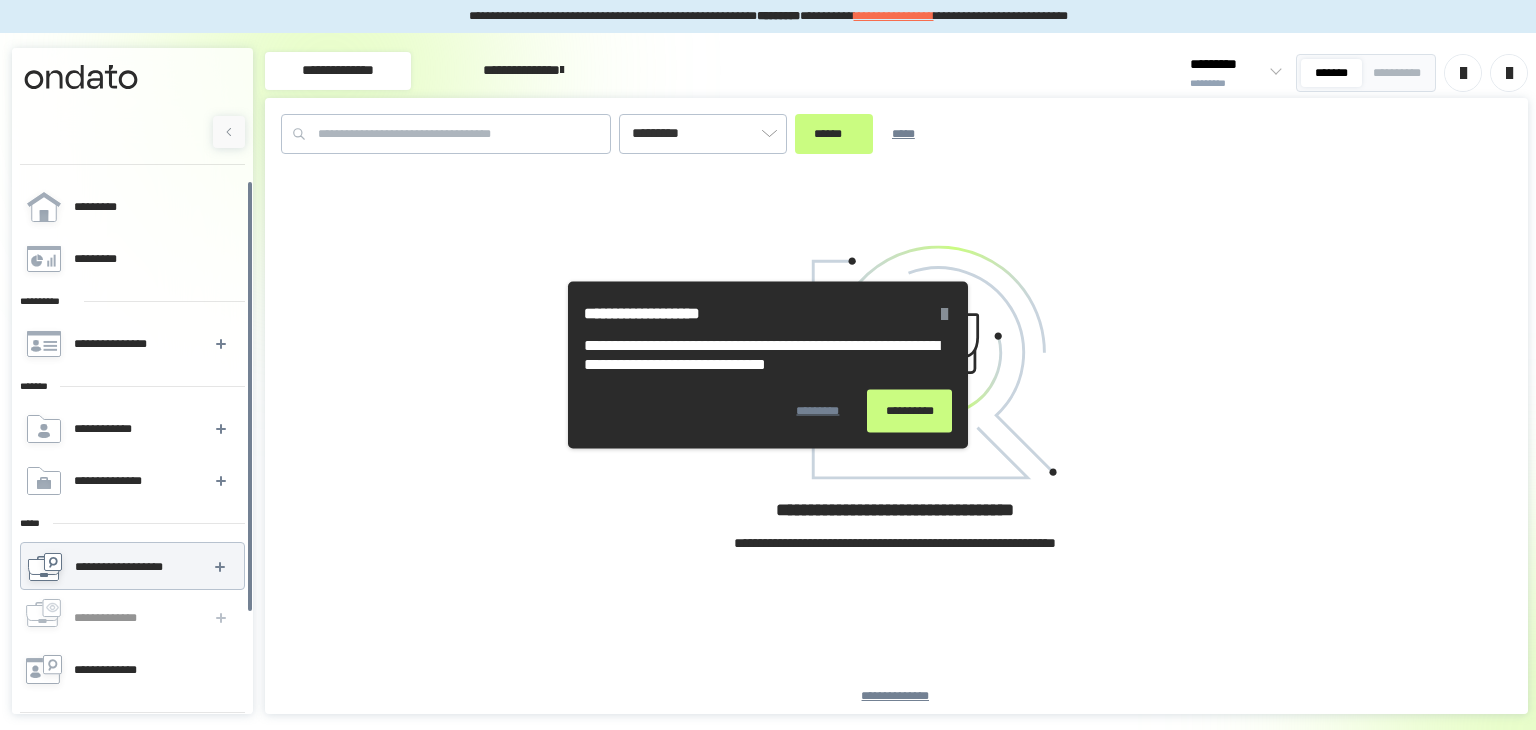 click on "**********" at bounding box center (120, 618) 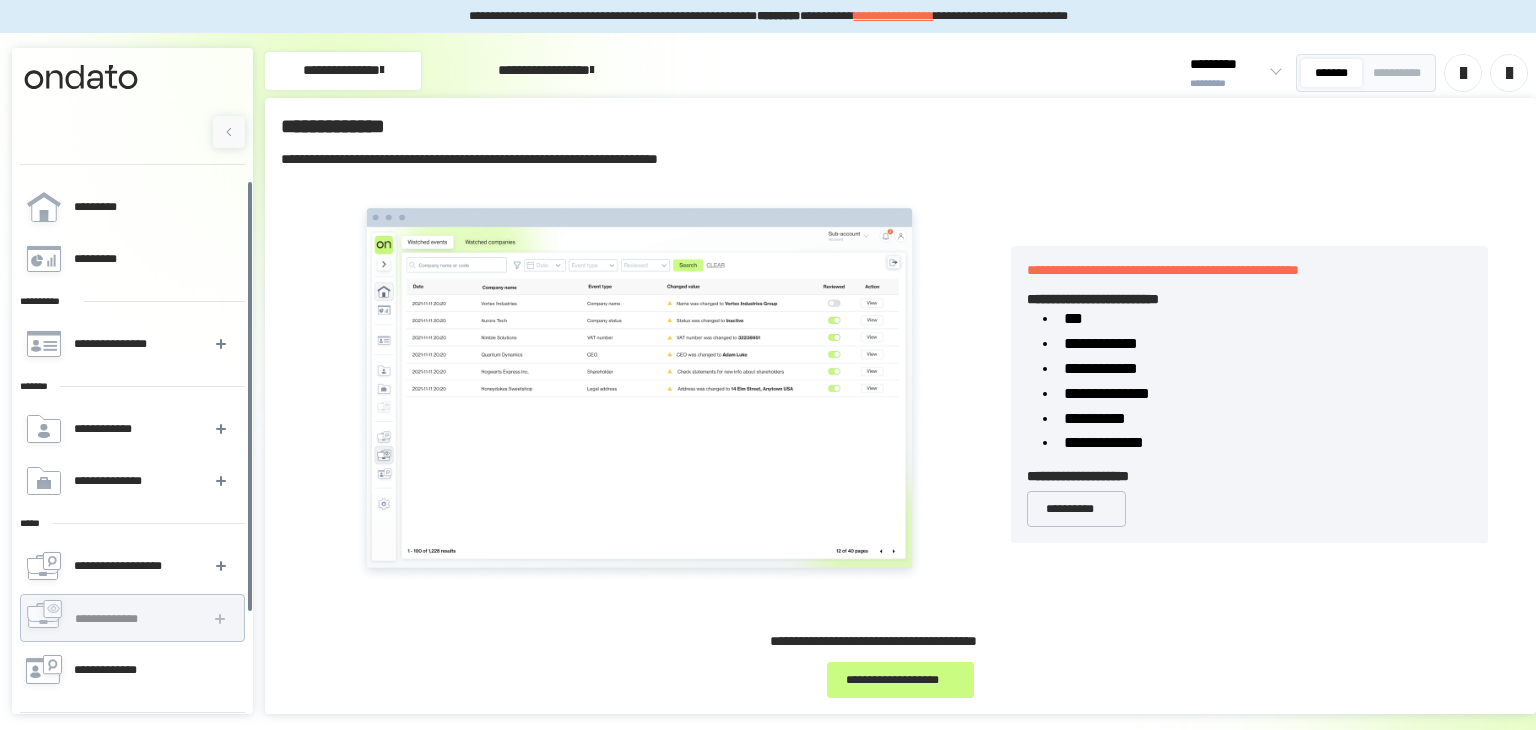scroll, scrollTop: 119, scrollLeft: 0, axis: vertical 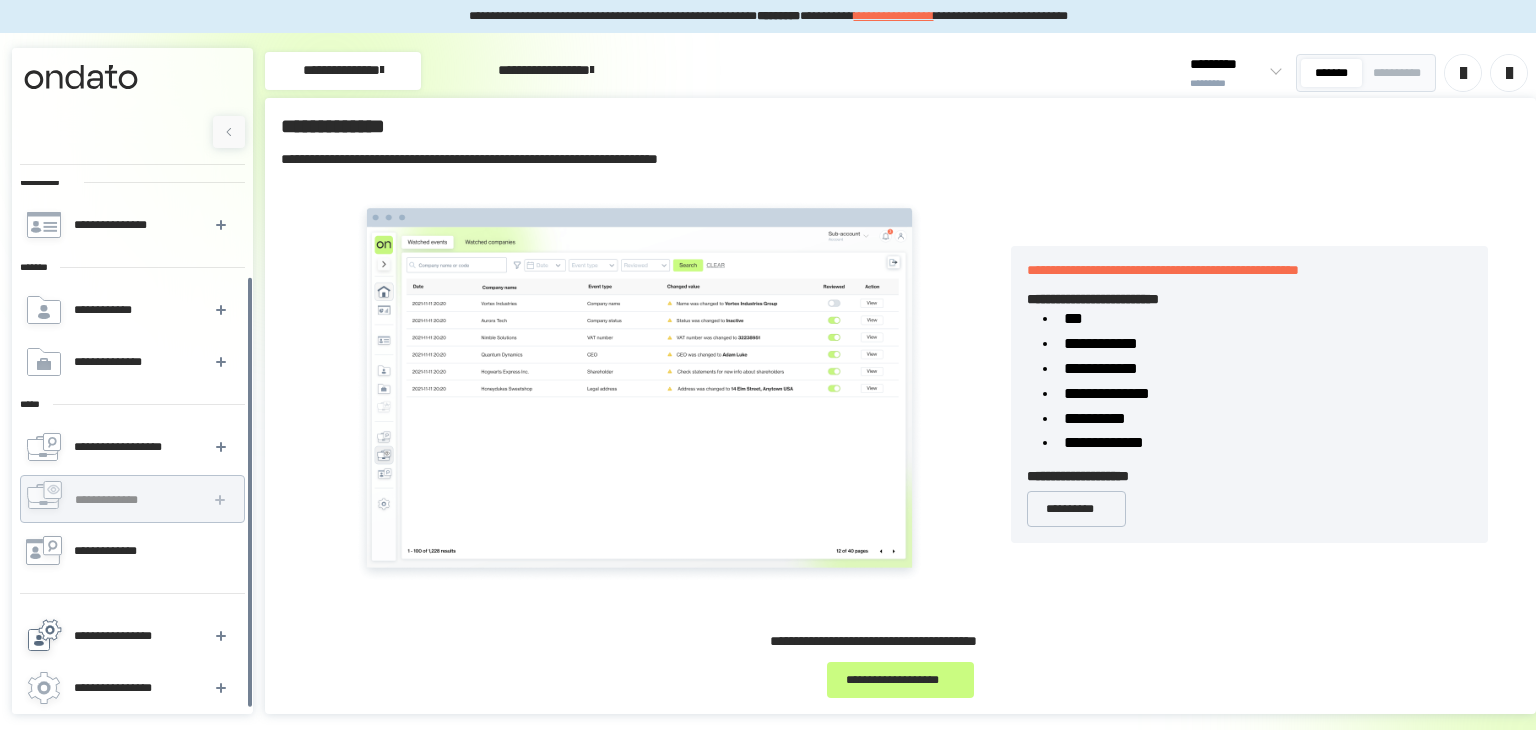 click on "**********" at bounding box center (131, 636) 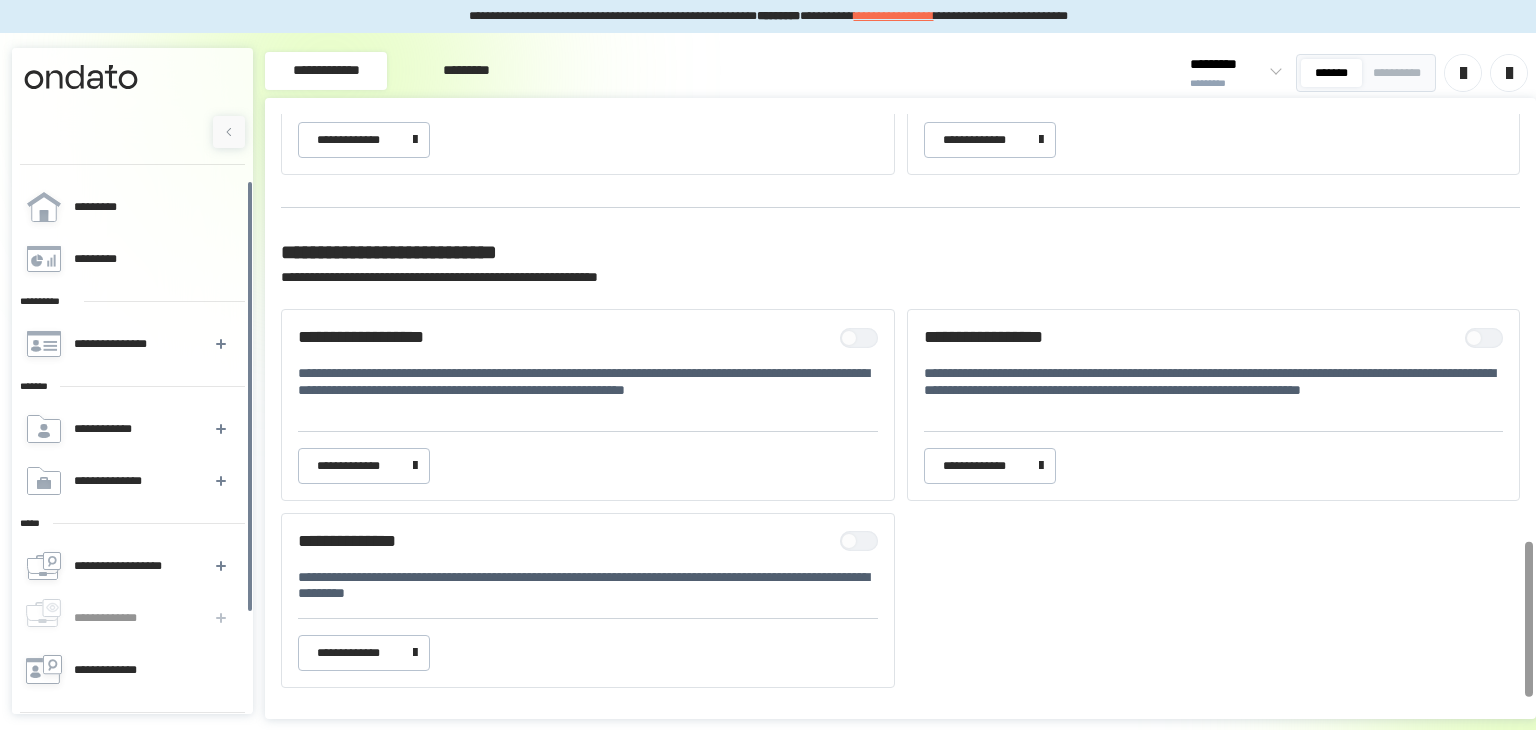 scroll, scrollTop: 1641, scrollLeft: 0, axis: vertical 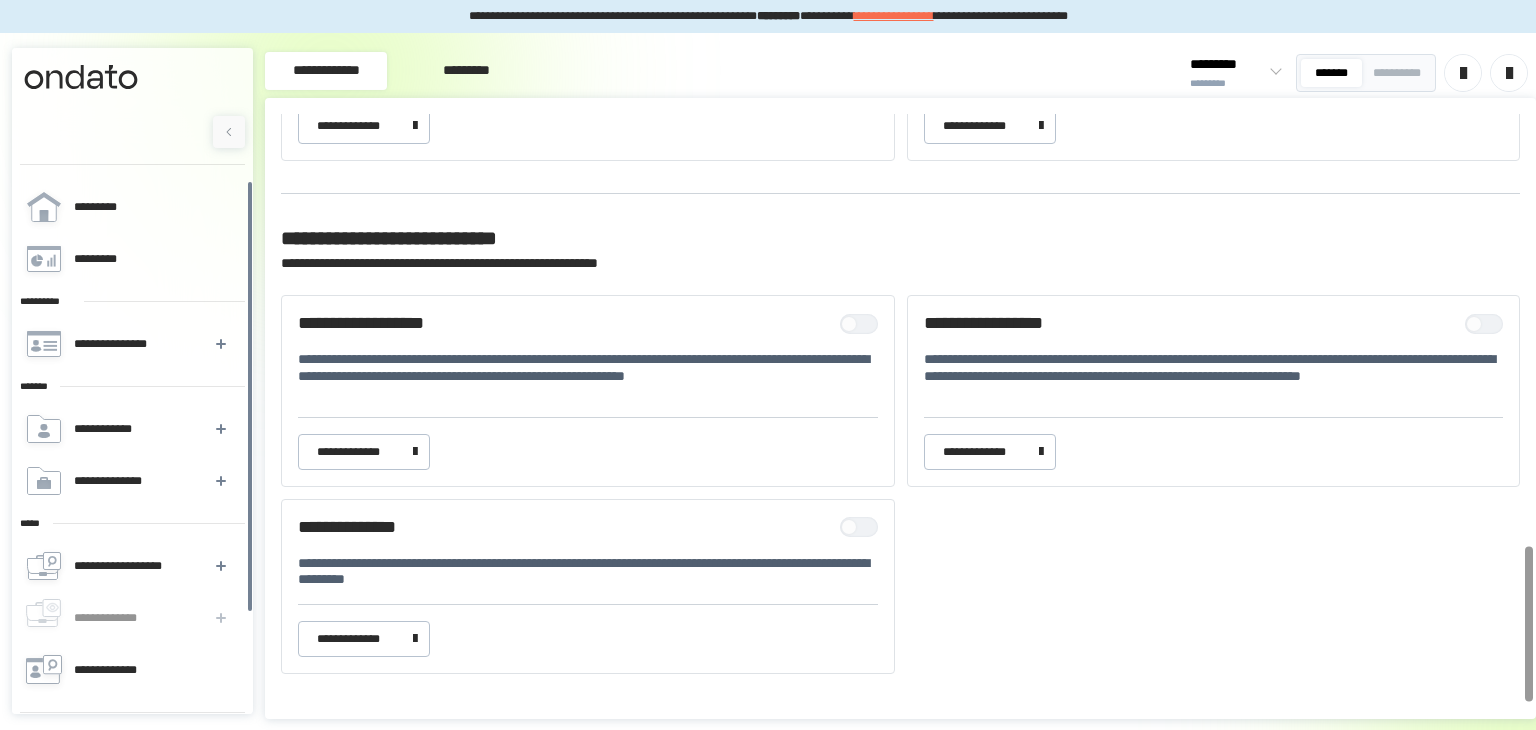 click at bounding box center [864, 324] 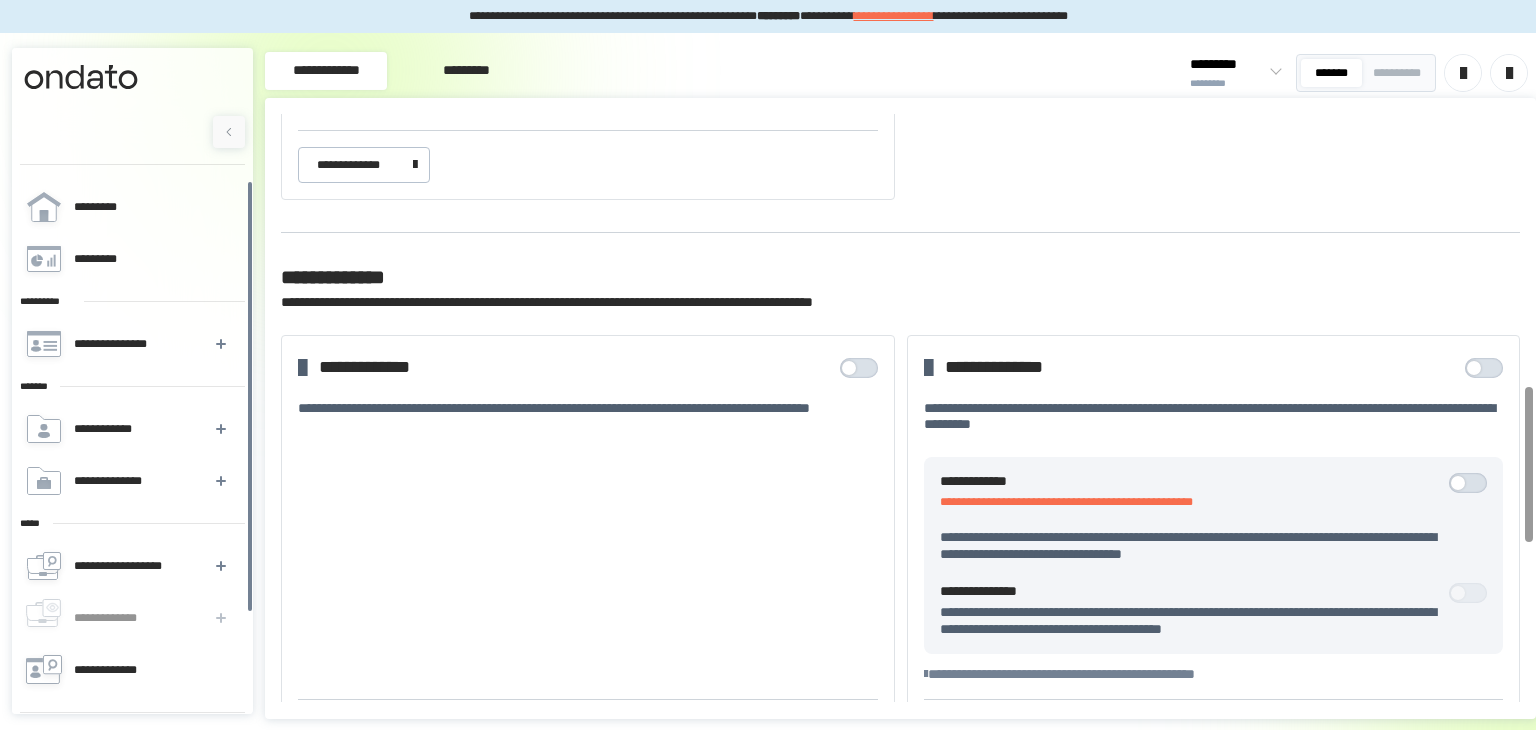 scroll, scrollTop: 1032, scrollLeft: 0, axis: vertical 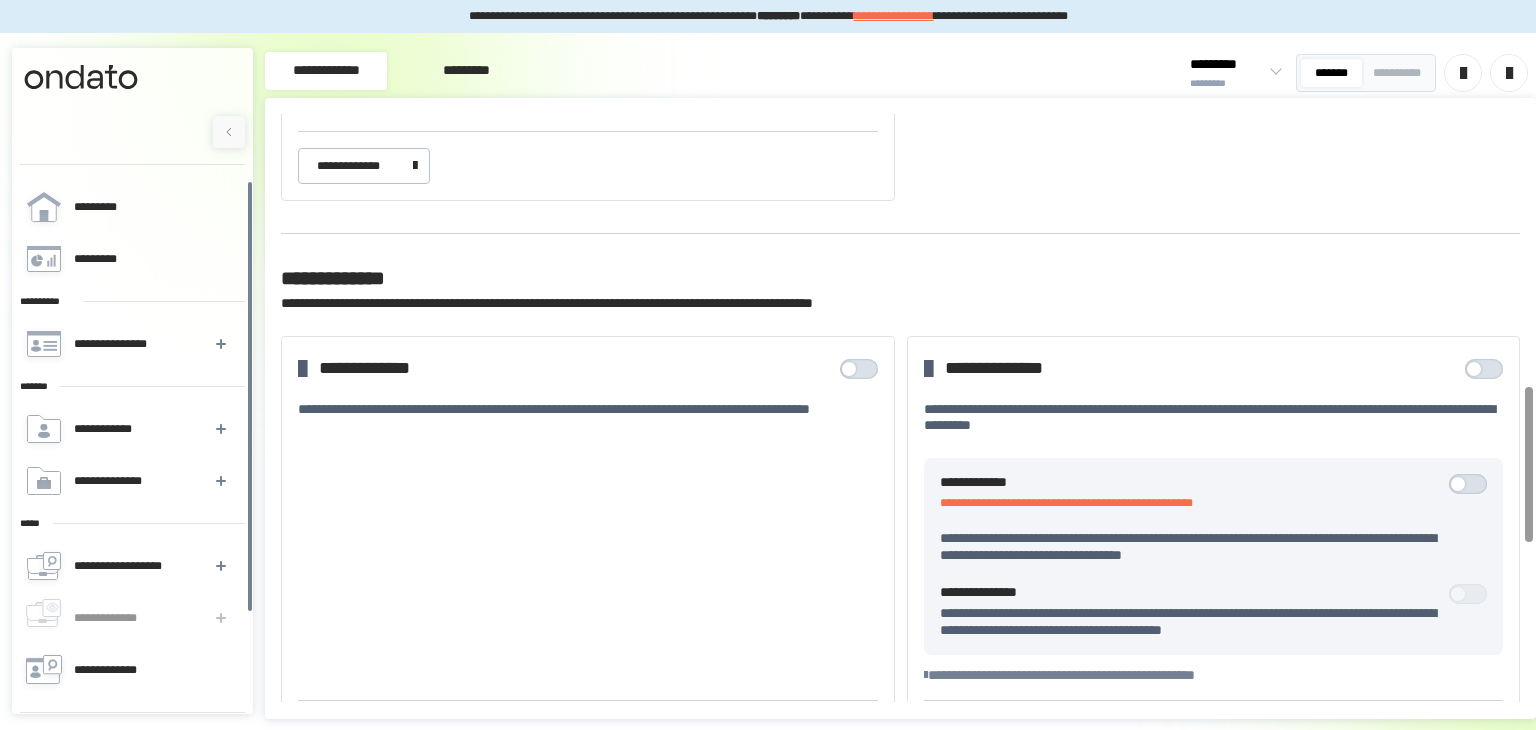 click at bounding box center (859, 369) 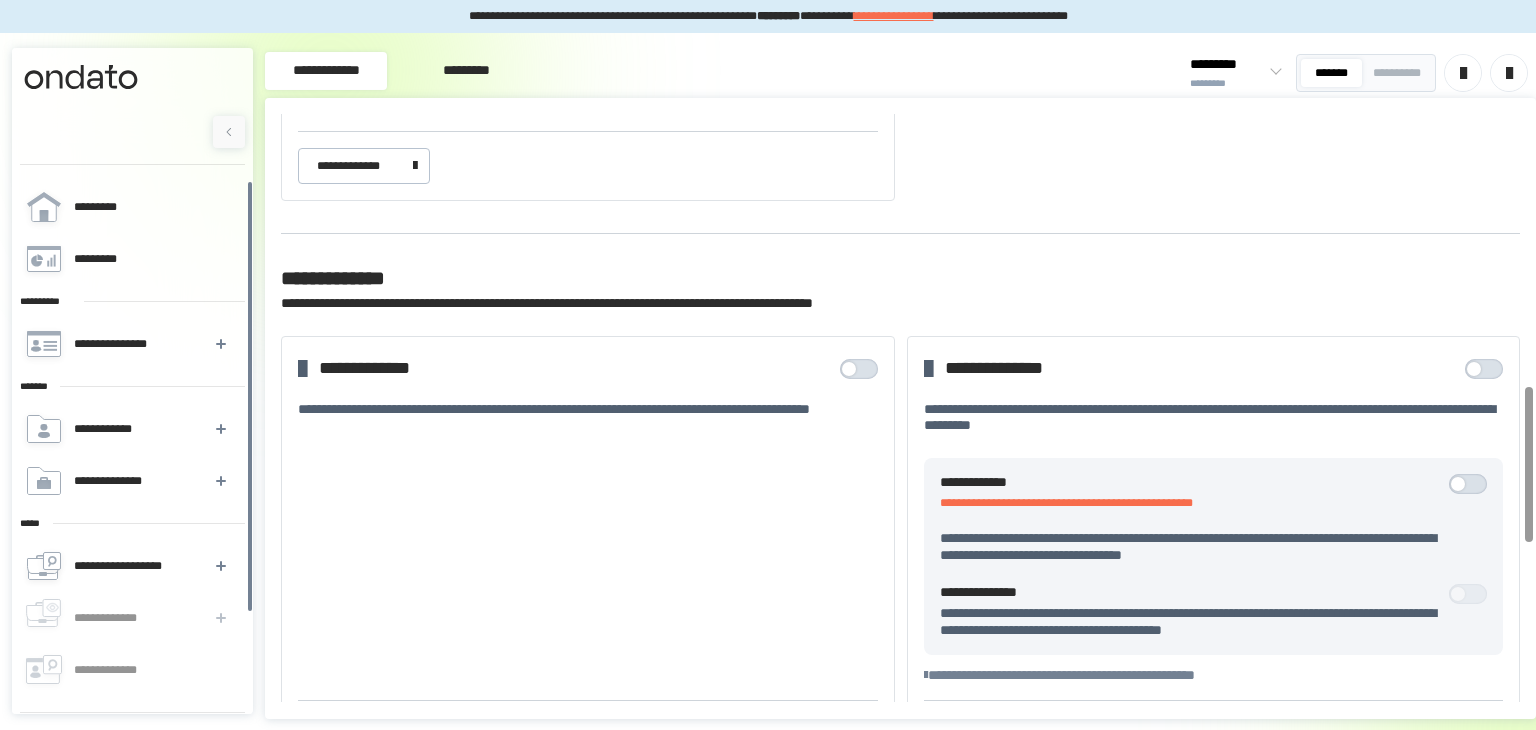 click at bounding box center [864, 369] 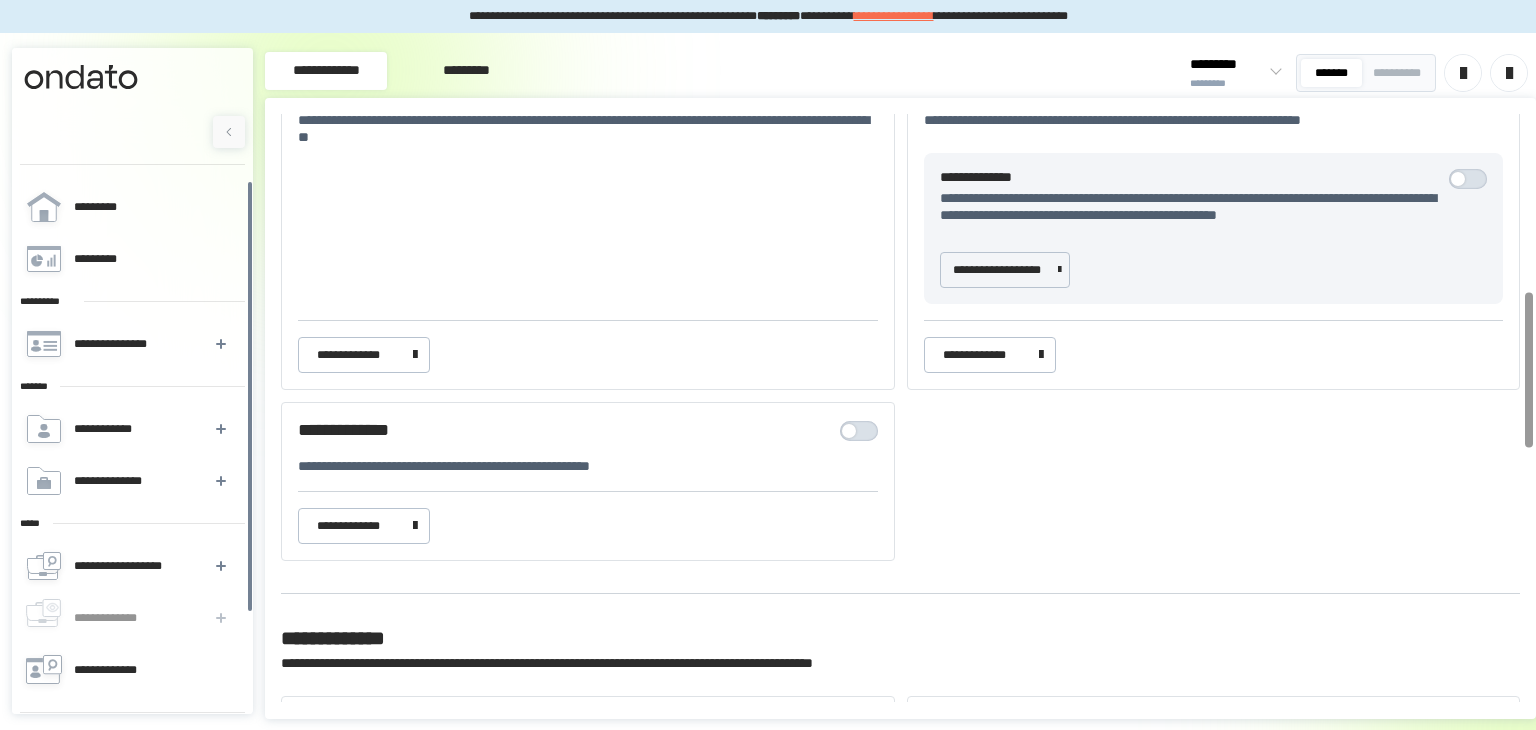 scroll, scrollTop: 672, scrollLeft: 0, axis: vertical 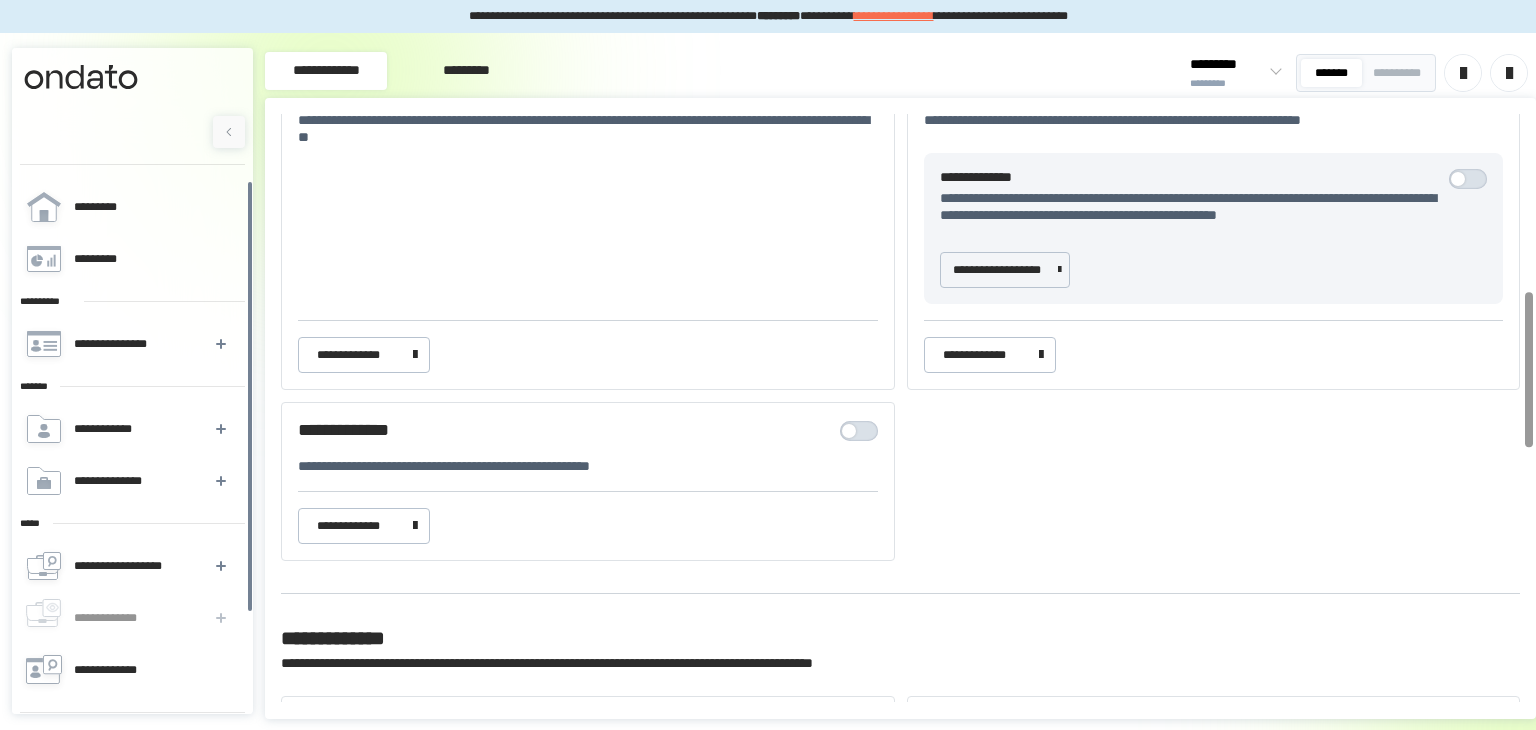 click at bounding box center [849, 431] 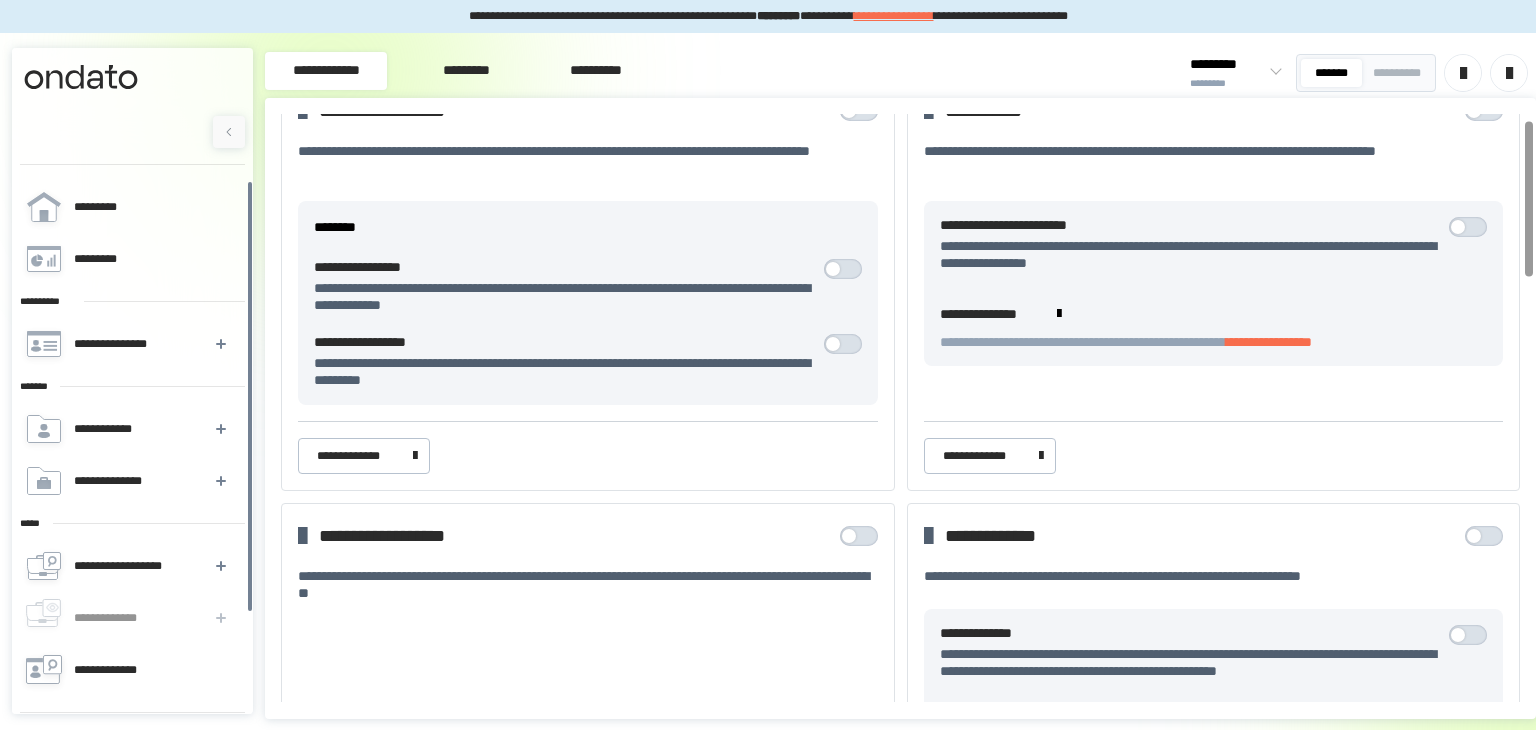 scroll, scrollTop: 0, scrollLeft: 0, axis: both 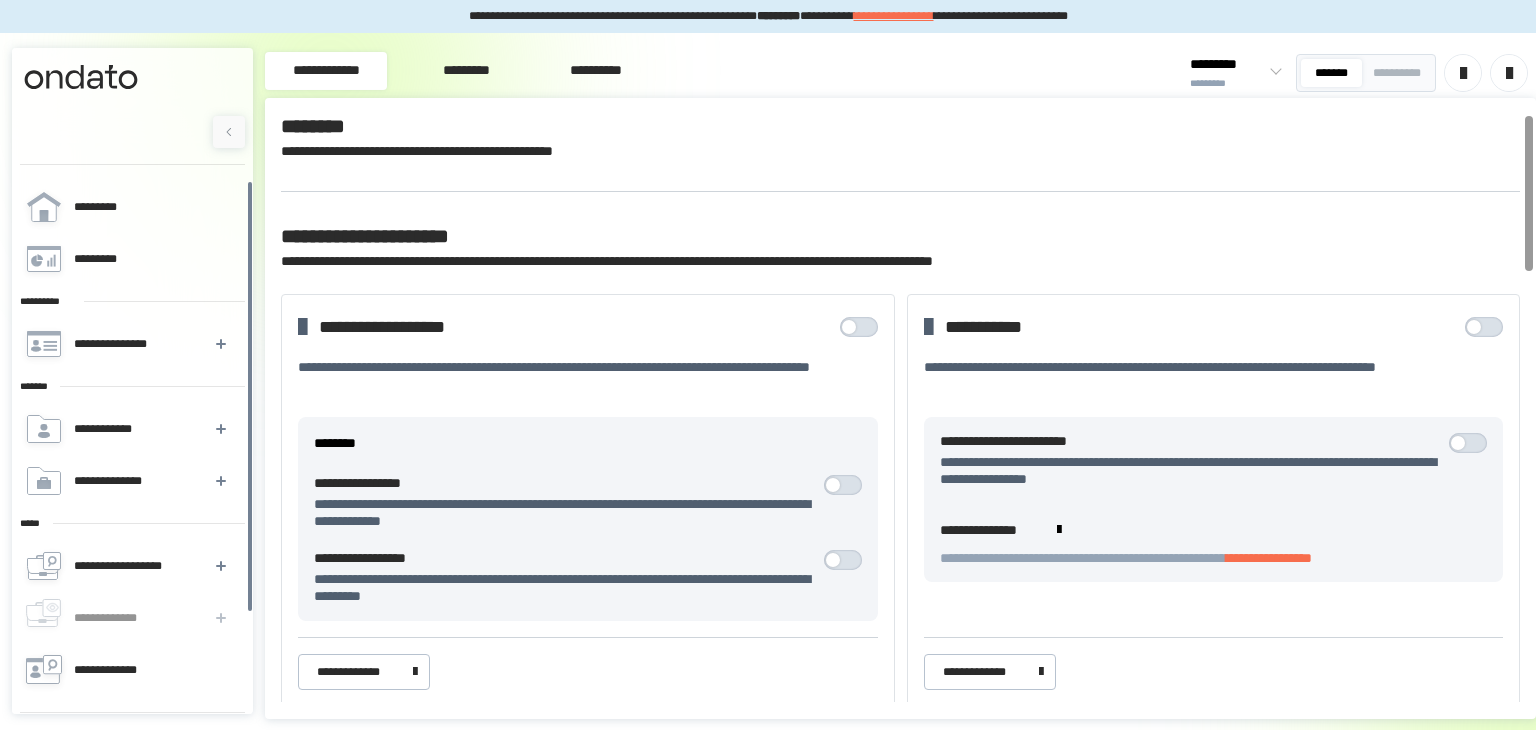 click on "**********" at bounding box center [595, 71] 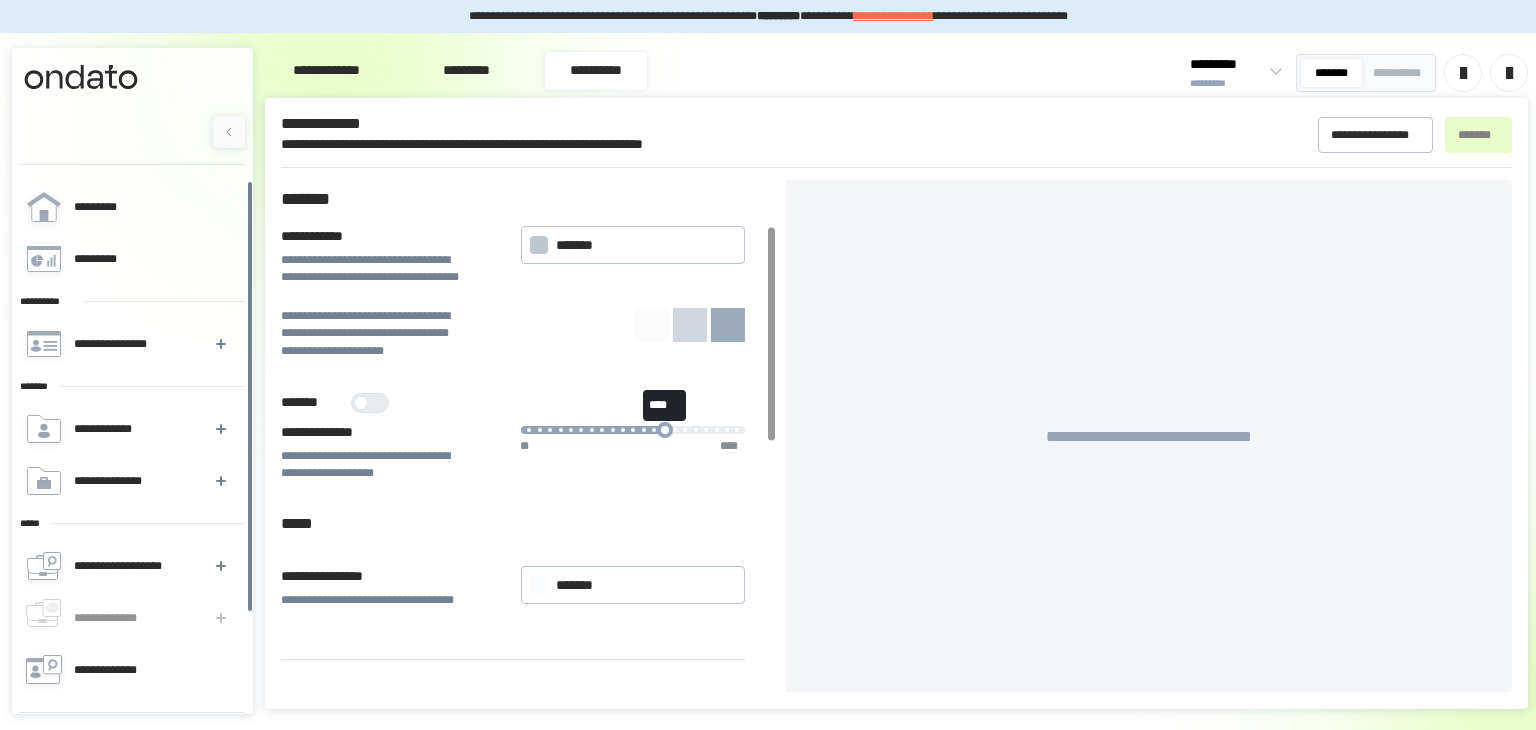 scroll, scrollTop: 0, scrollLeft: 0, axis: both 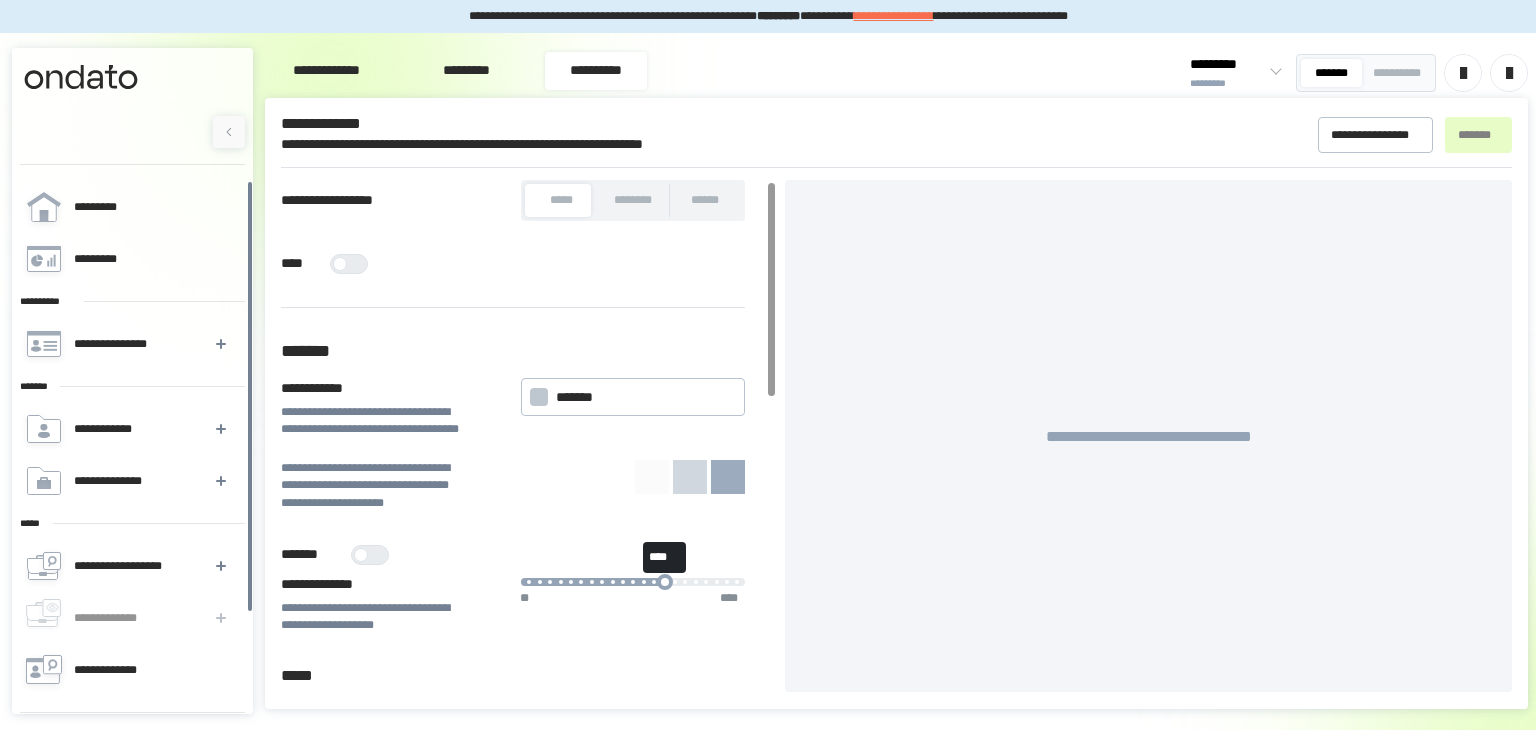 click on "********" at bounding box center [633, 200] 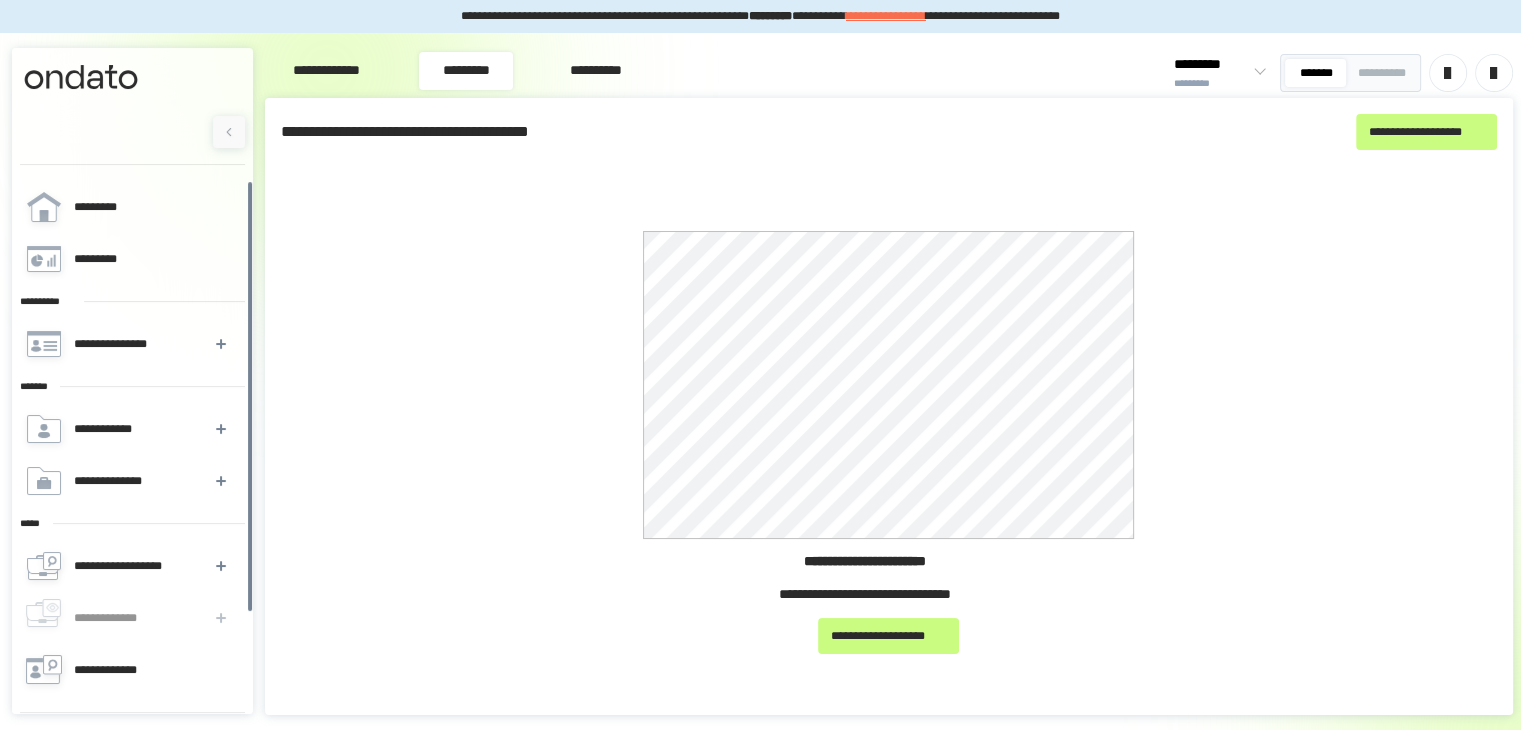 click on "**********" at bounding box center (326, 71) 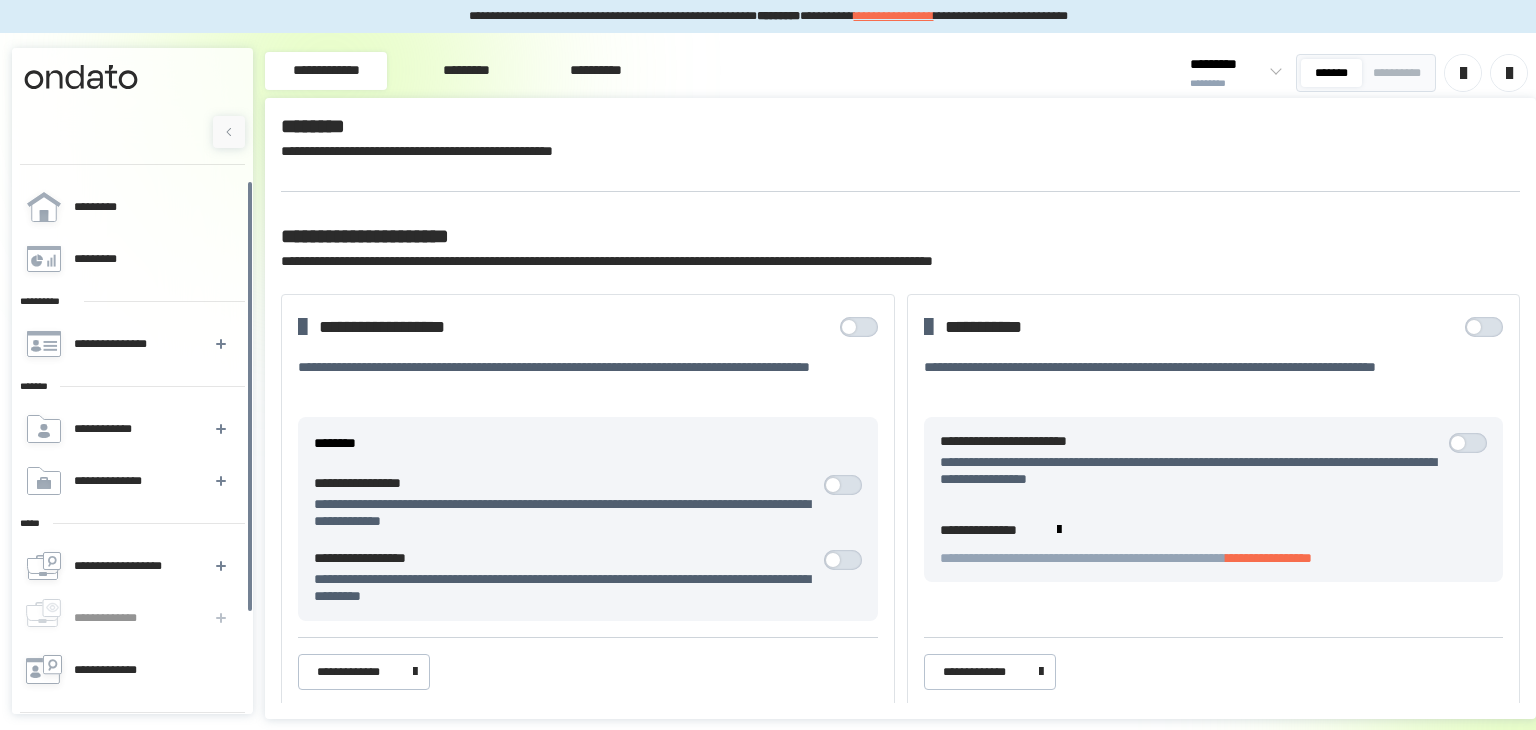 click at bounding box center [1509, 73] 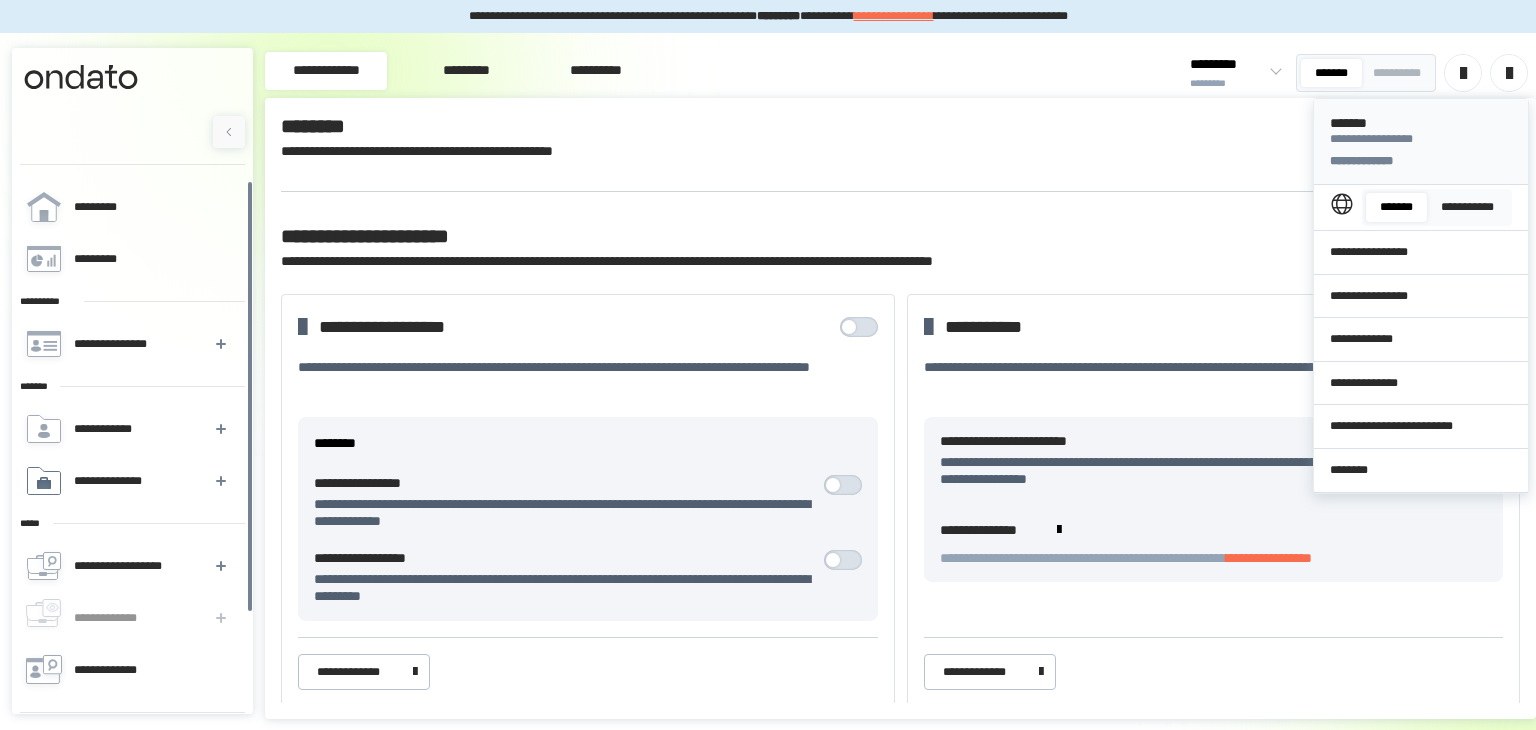 scroll, scrollTop: 119, scrollLeft: 0, axis: vertical 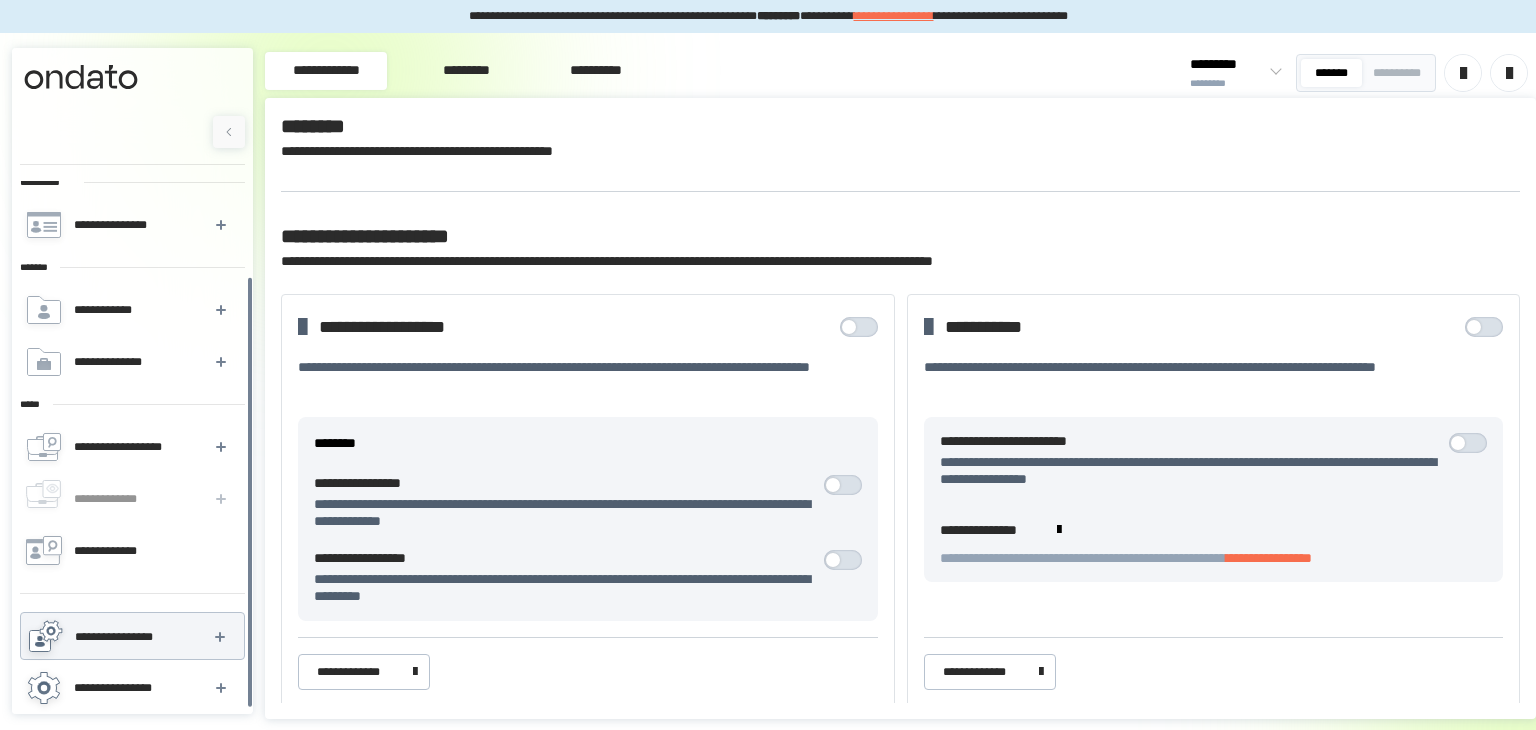 click on "**********" at bounding box center (126, 688) 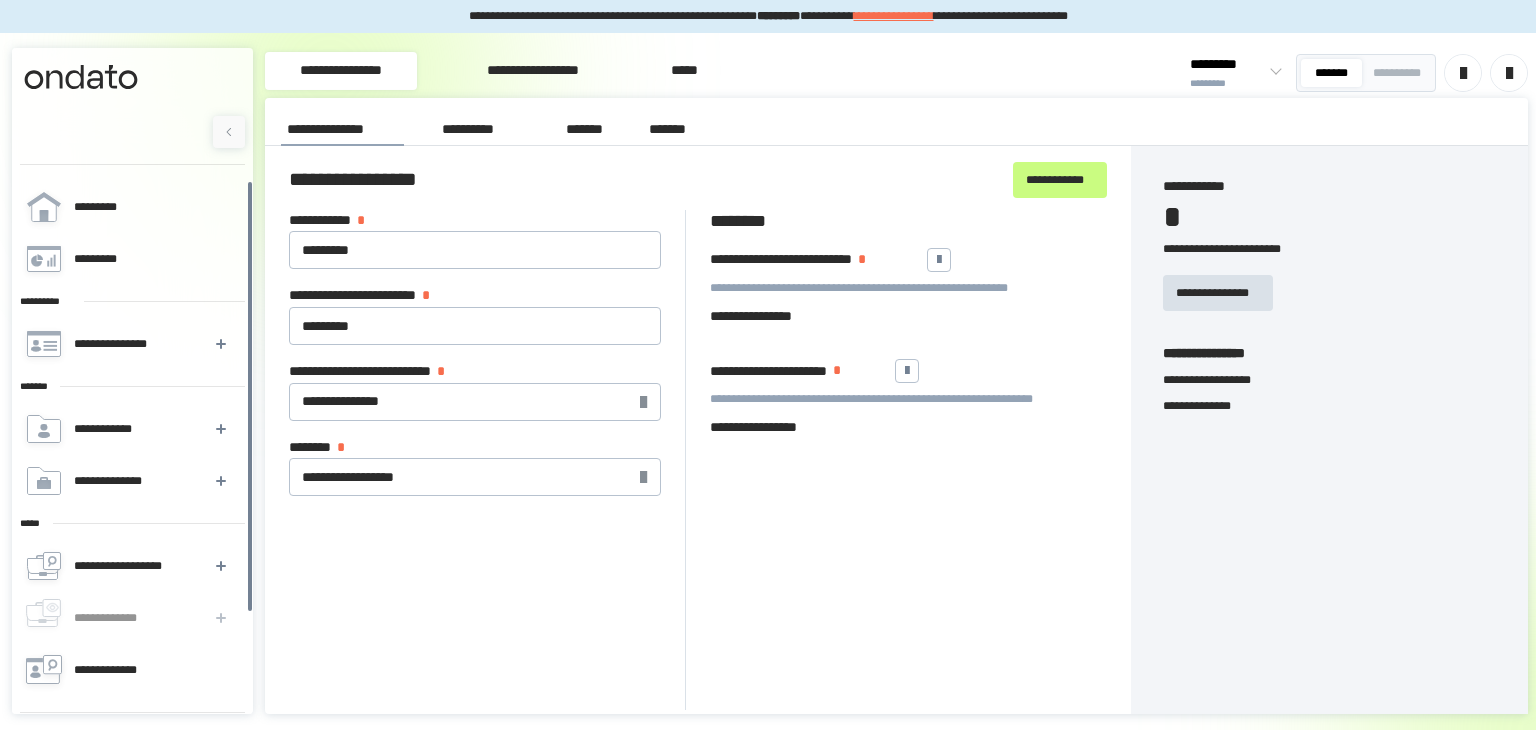 click on "**********" at bounding box center [482, 129] 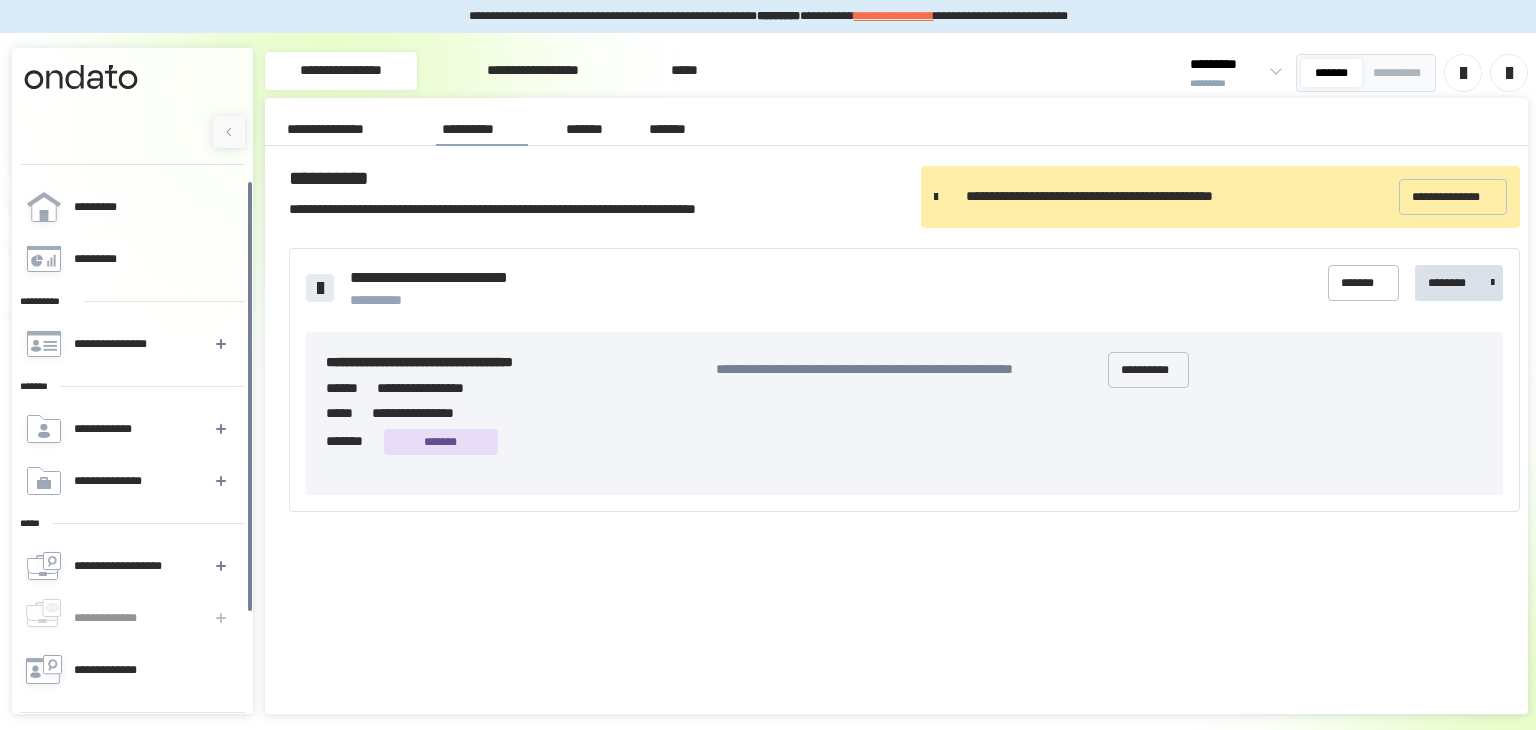 click on "[FIRST] [LAST] [STREET] [CITY], [STATE] [ZIP]" at bounding box center [896, 406] 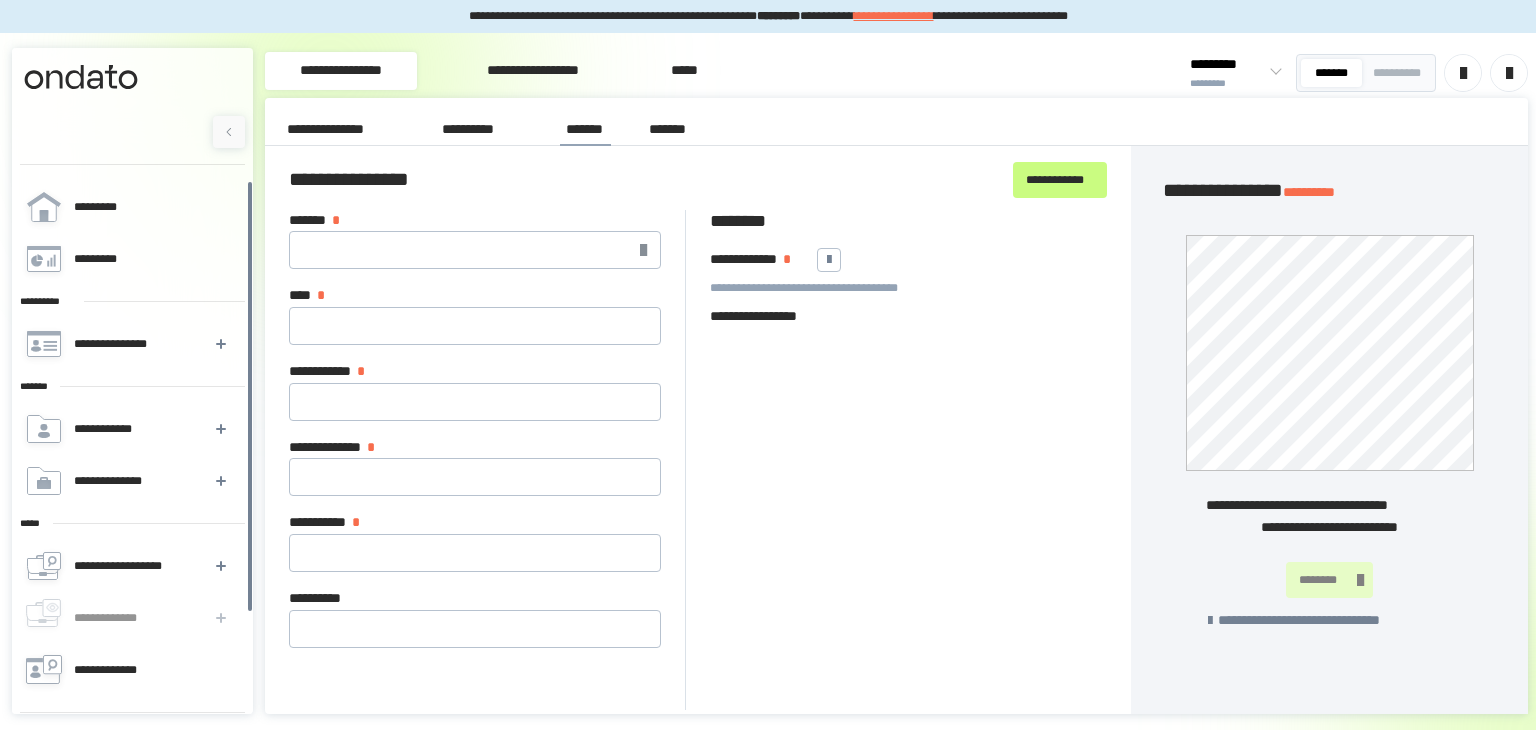 click on "*******" at bounding box center [672, 129] 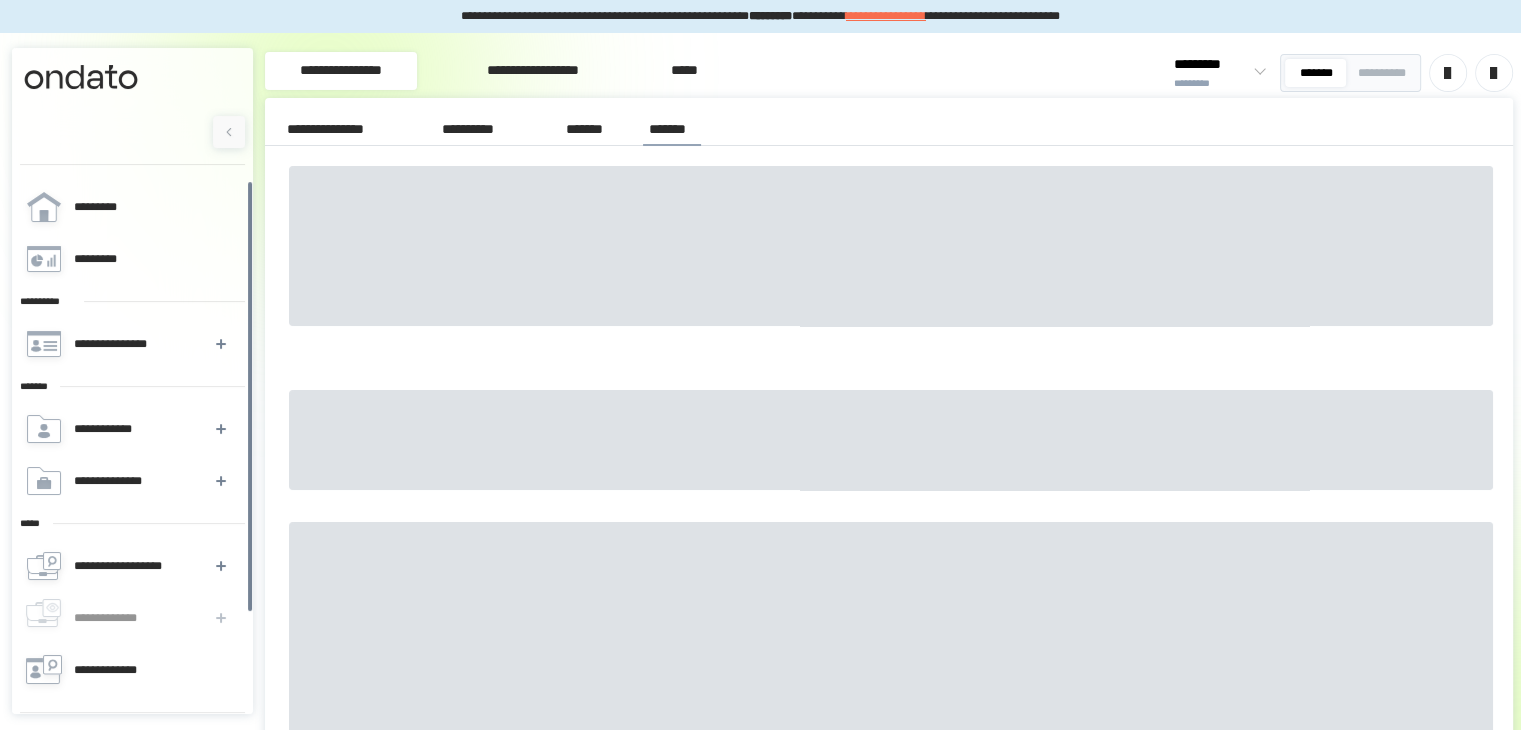 click on "[FIRST] [LAST]   [CITY]" at bounding box center [500, 73] 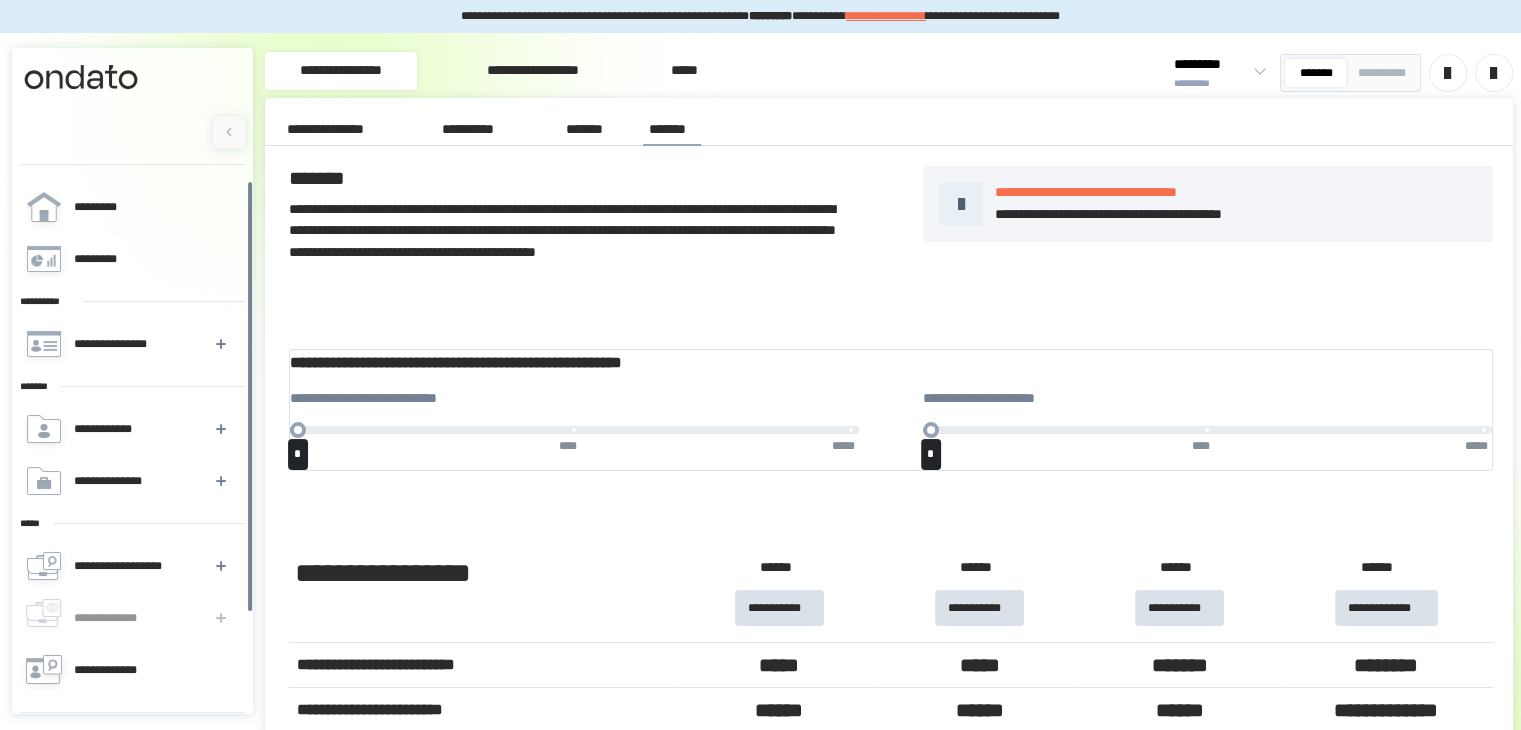 click on "**********" at bounding box center (533, 71) 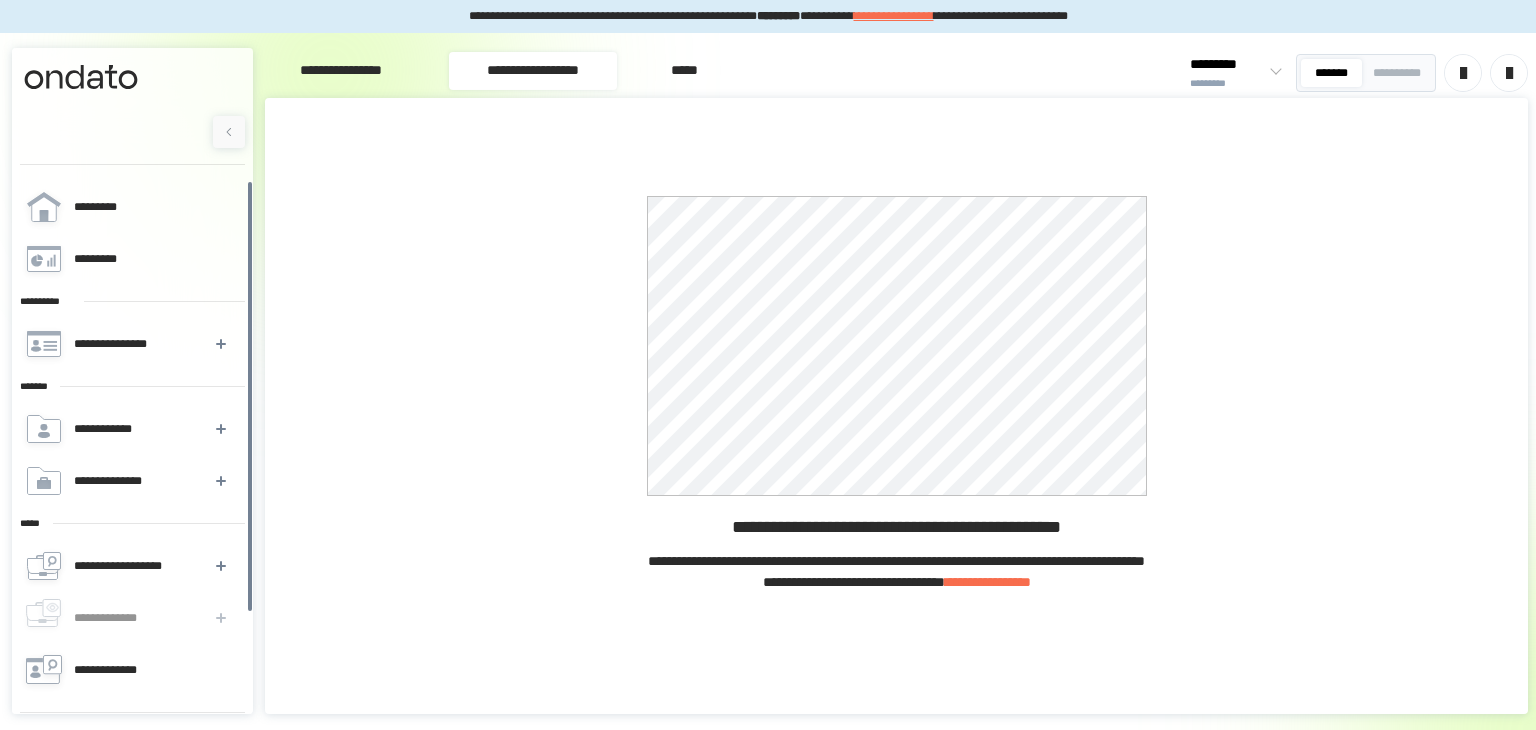 click on "*****" at bounding box center (684, 71) 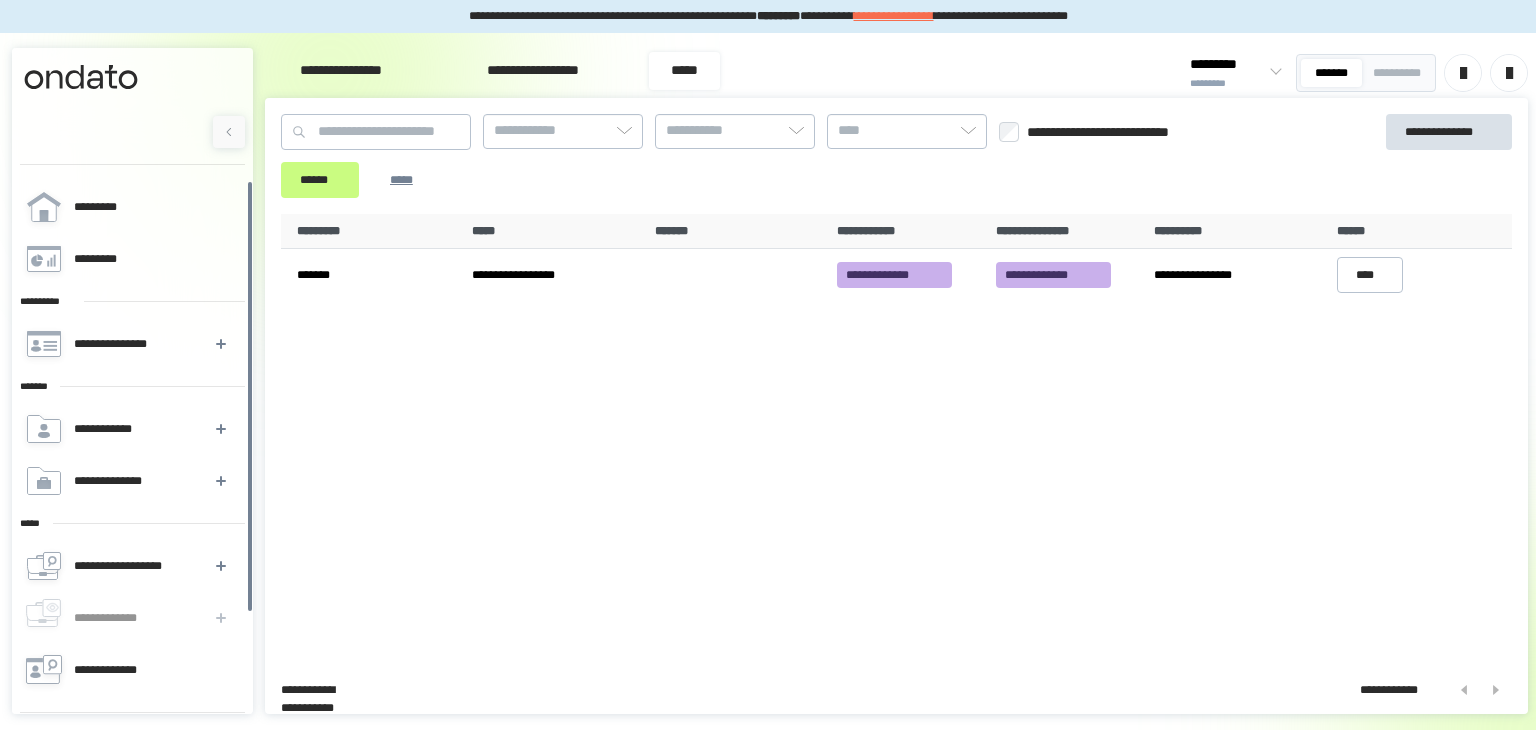 click on "[FIRST] [LAST]   [CITY]" at bounding box center (500, 73) 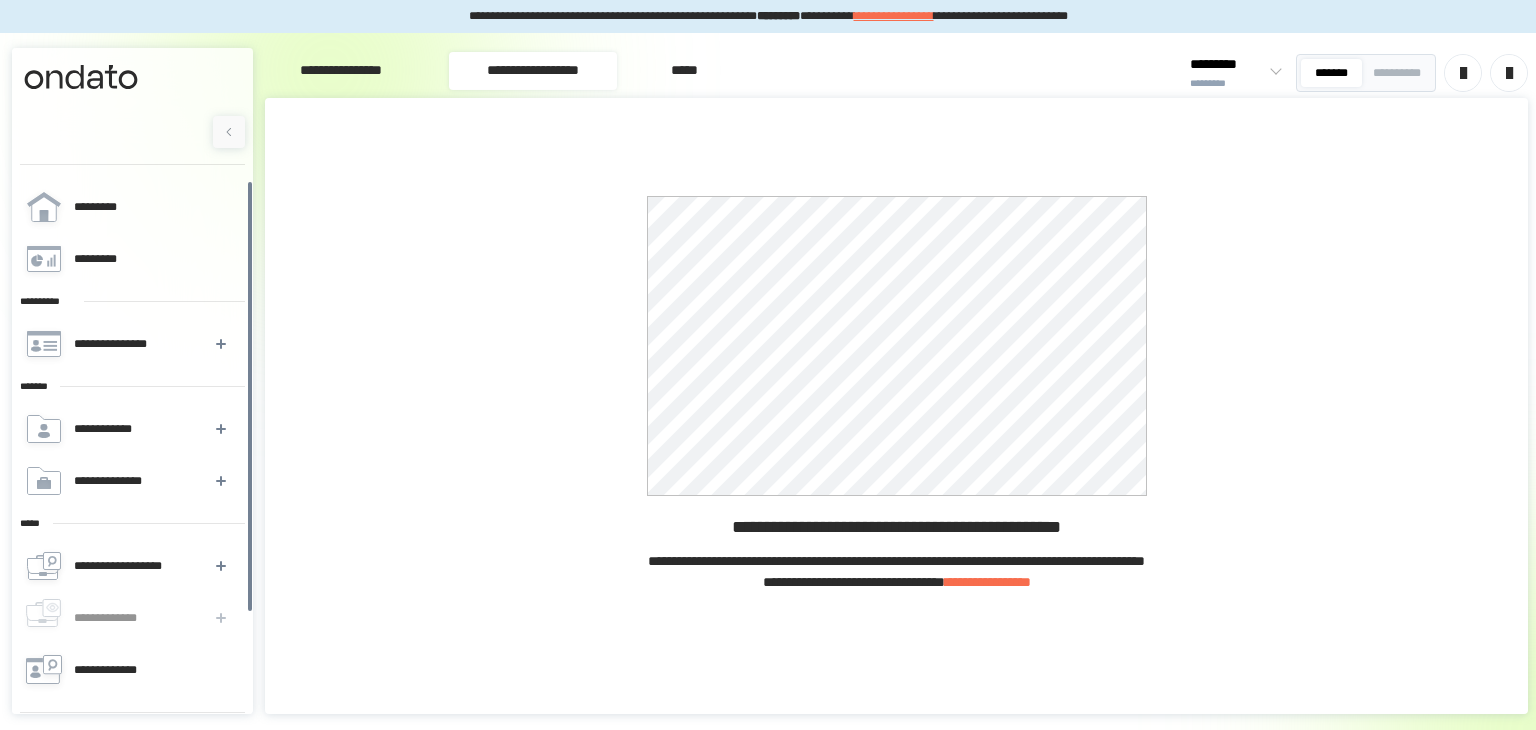 click on "**********" at bounding box center (341, 71) 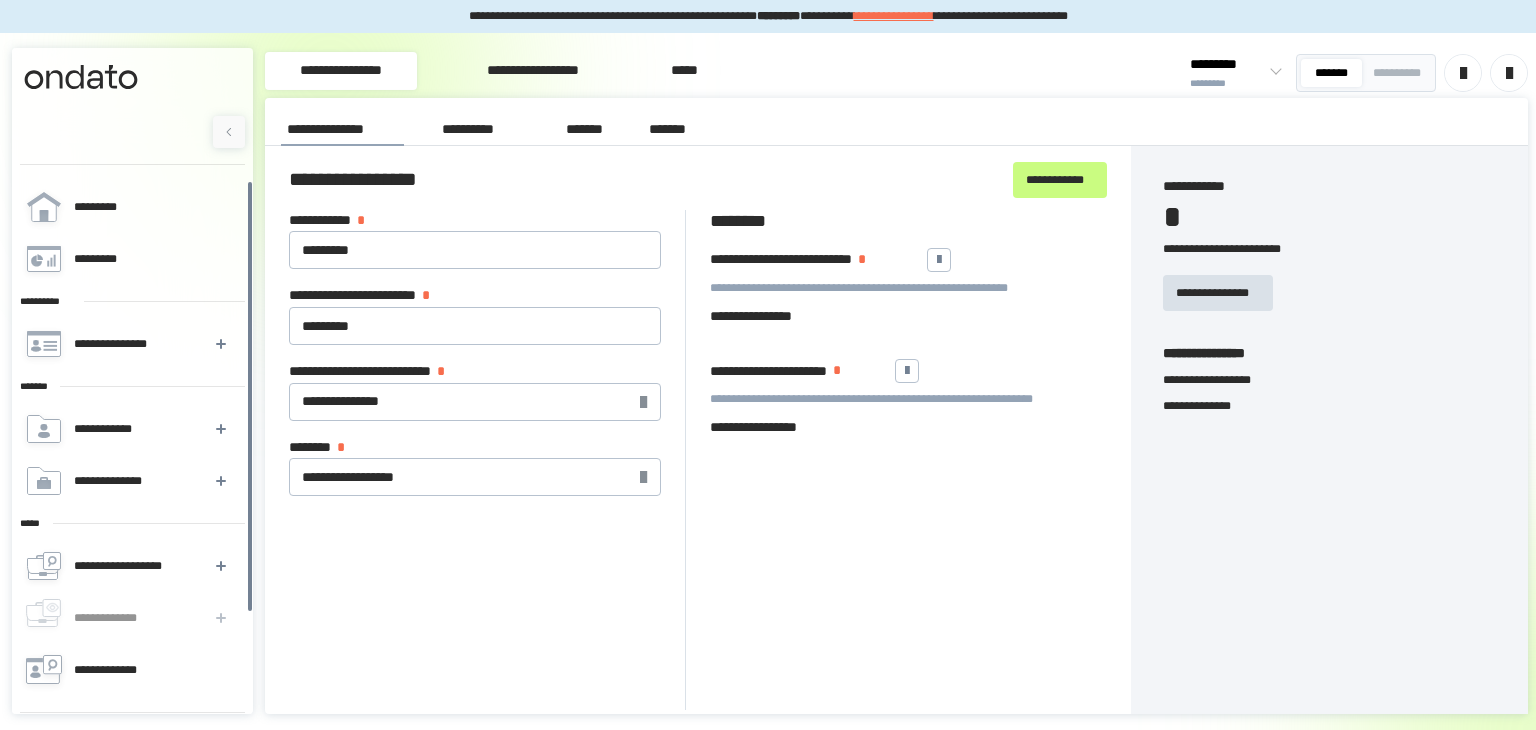 click on "*****" at bounding box center [684, 71] 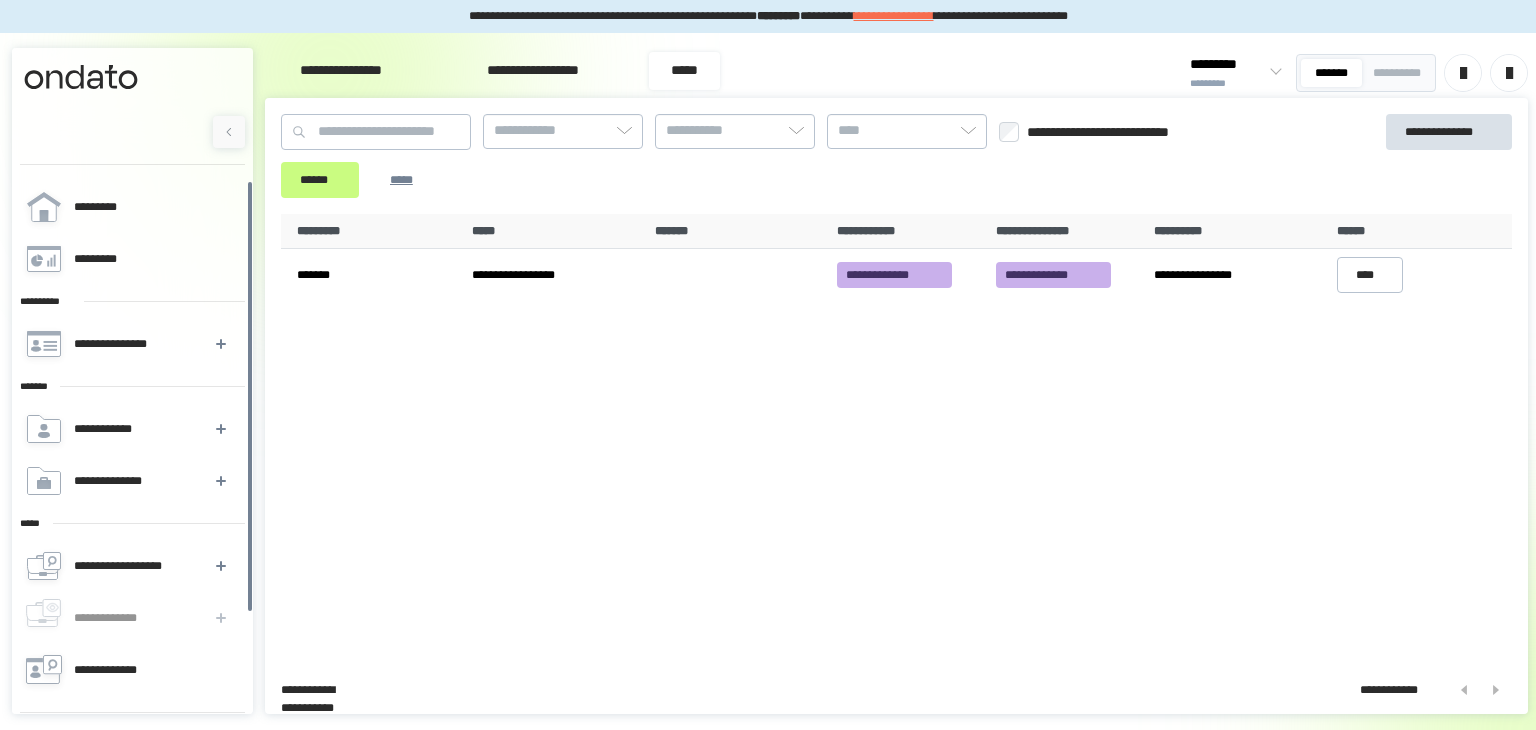 click on "**********" at bounding box center [341, 71] 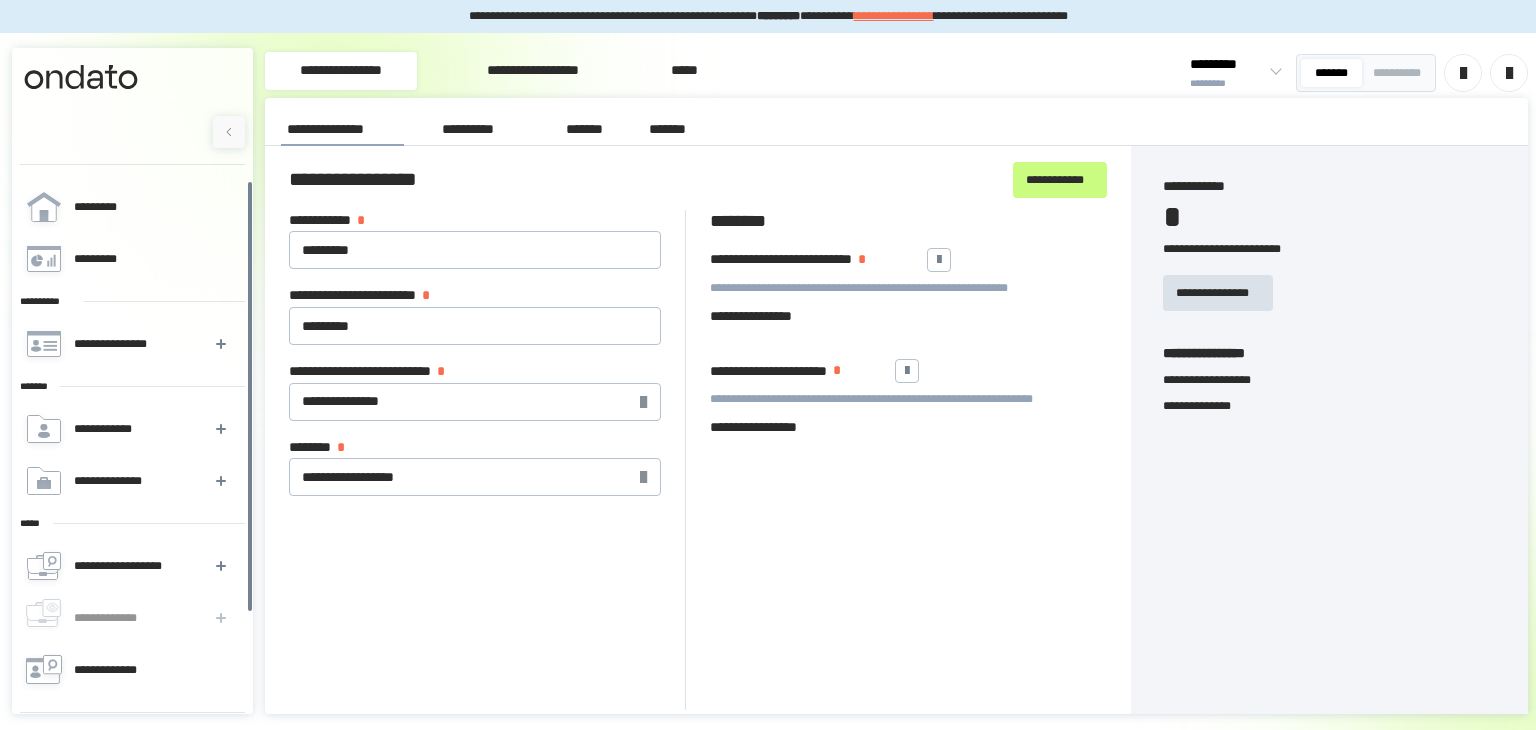 click on "**********" at bounding box center (482, 129) 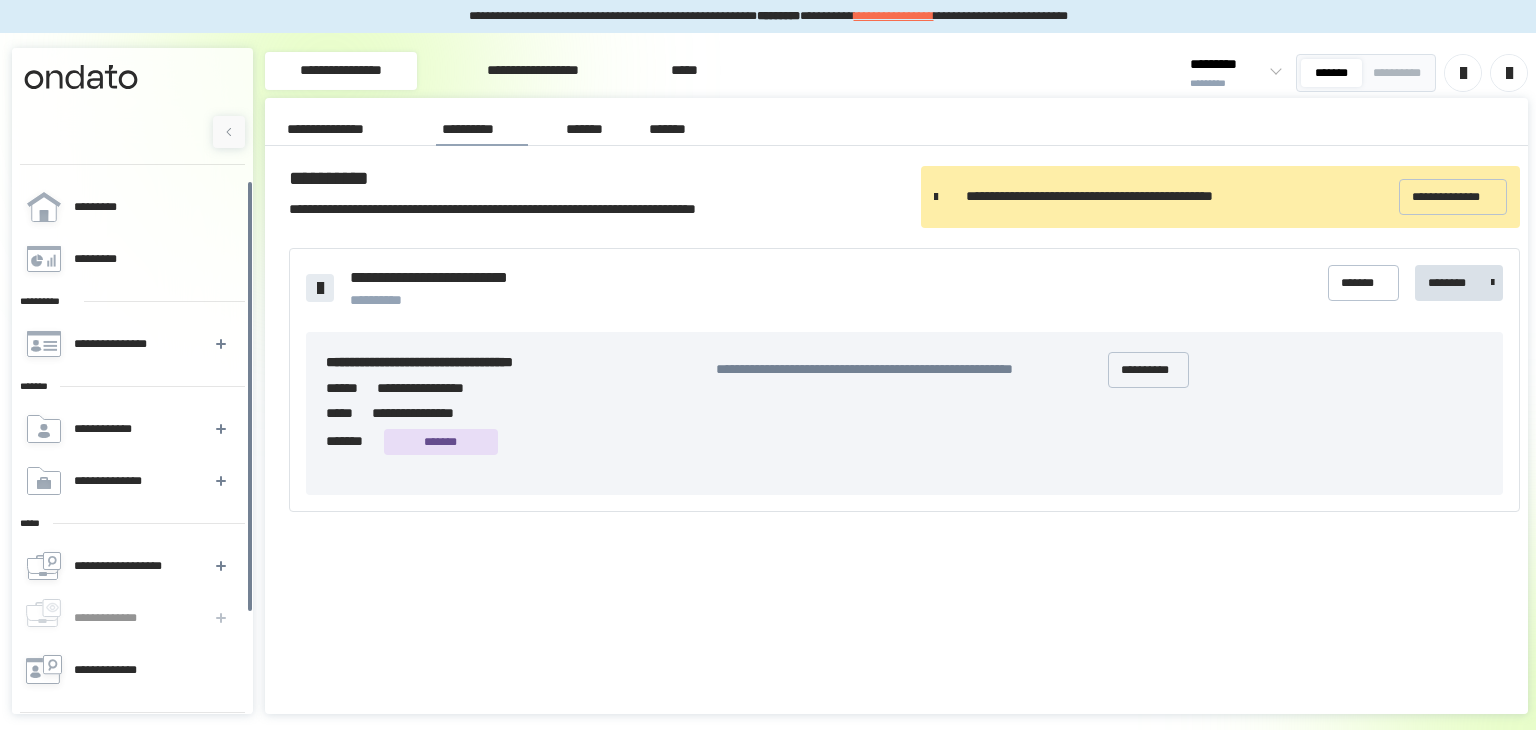 click on "*******" at bounding box center [586, 130] 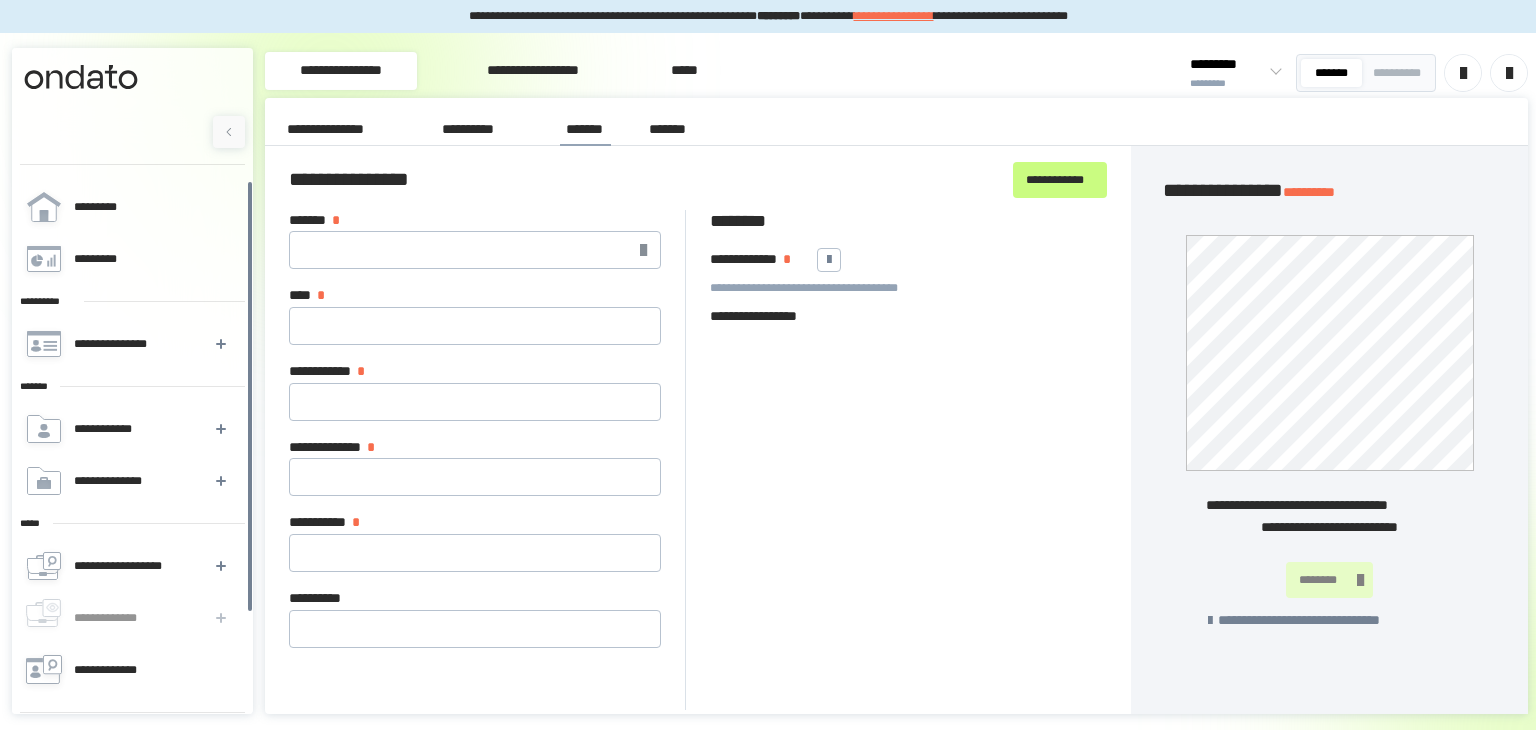 type 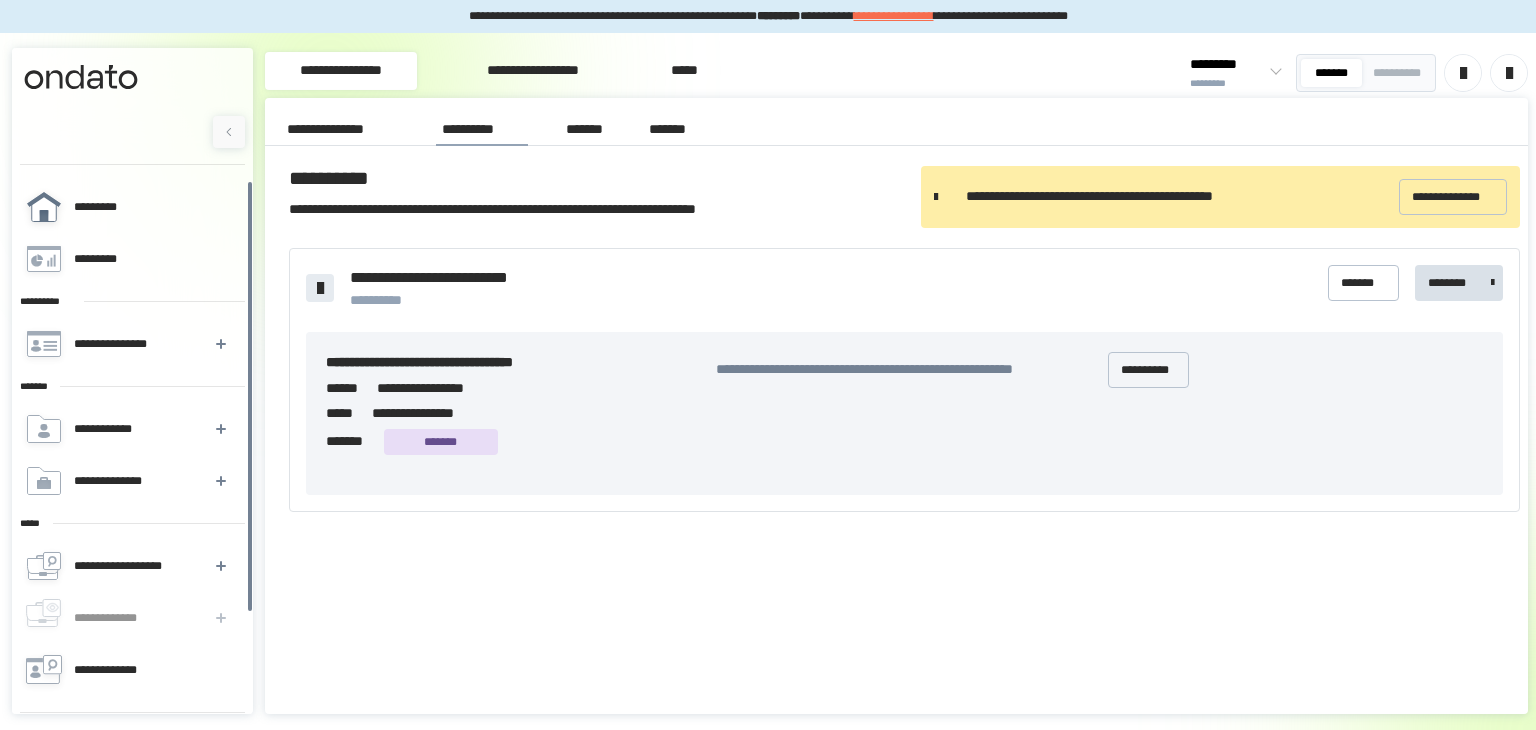 click on "*********" at bounding box center [107, 207] 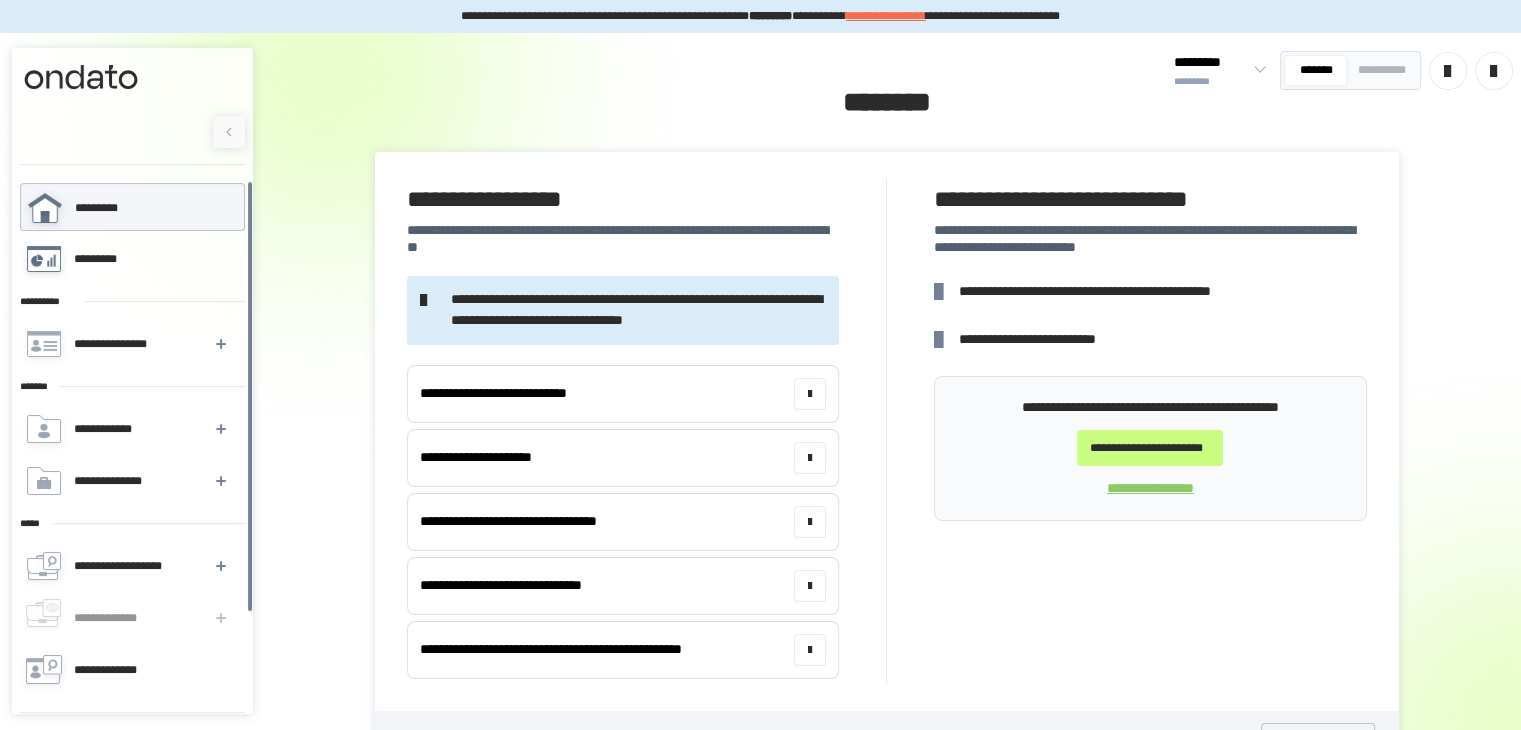 click on "*********" at bounding box center (131, 259) 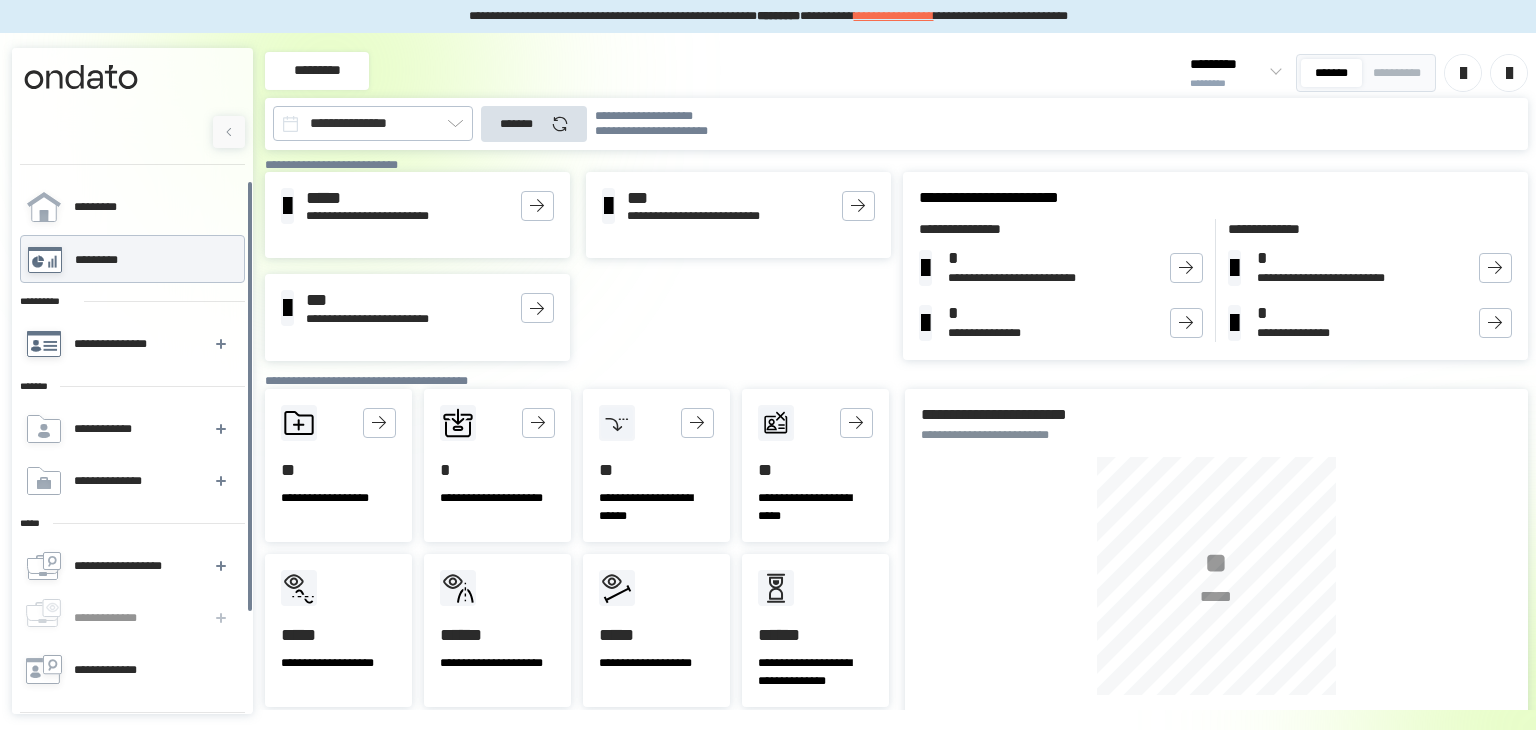 click on "**********" at bounding box center (114, 344) 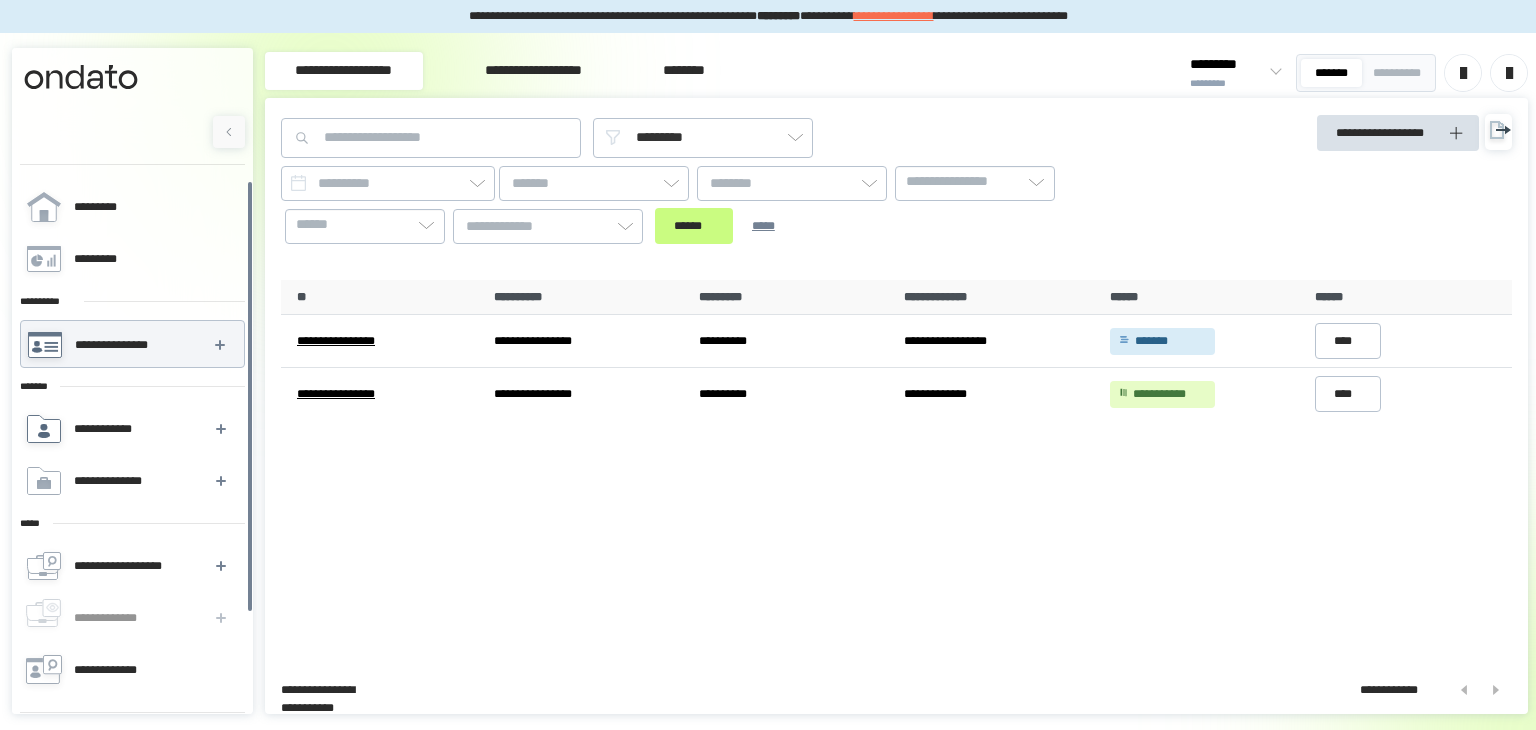 click on "**********" at bounding box center [131, 429] 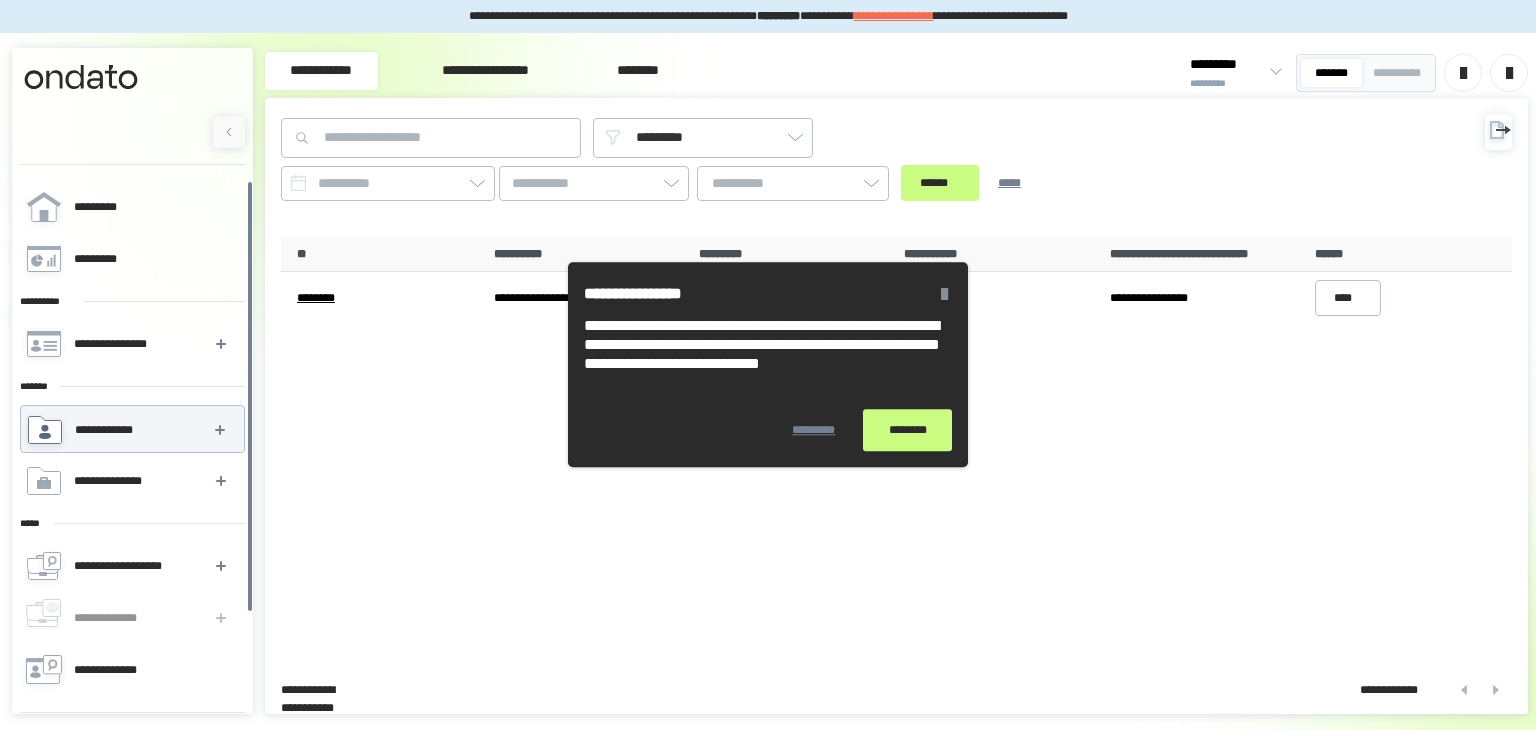 click on "*********" at bounding box center [814, 430] 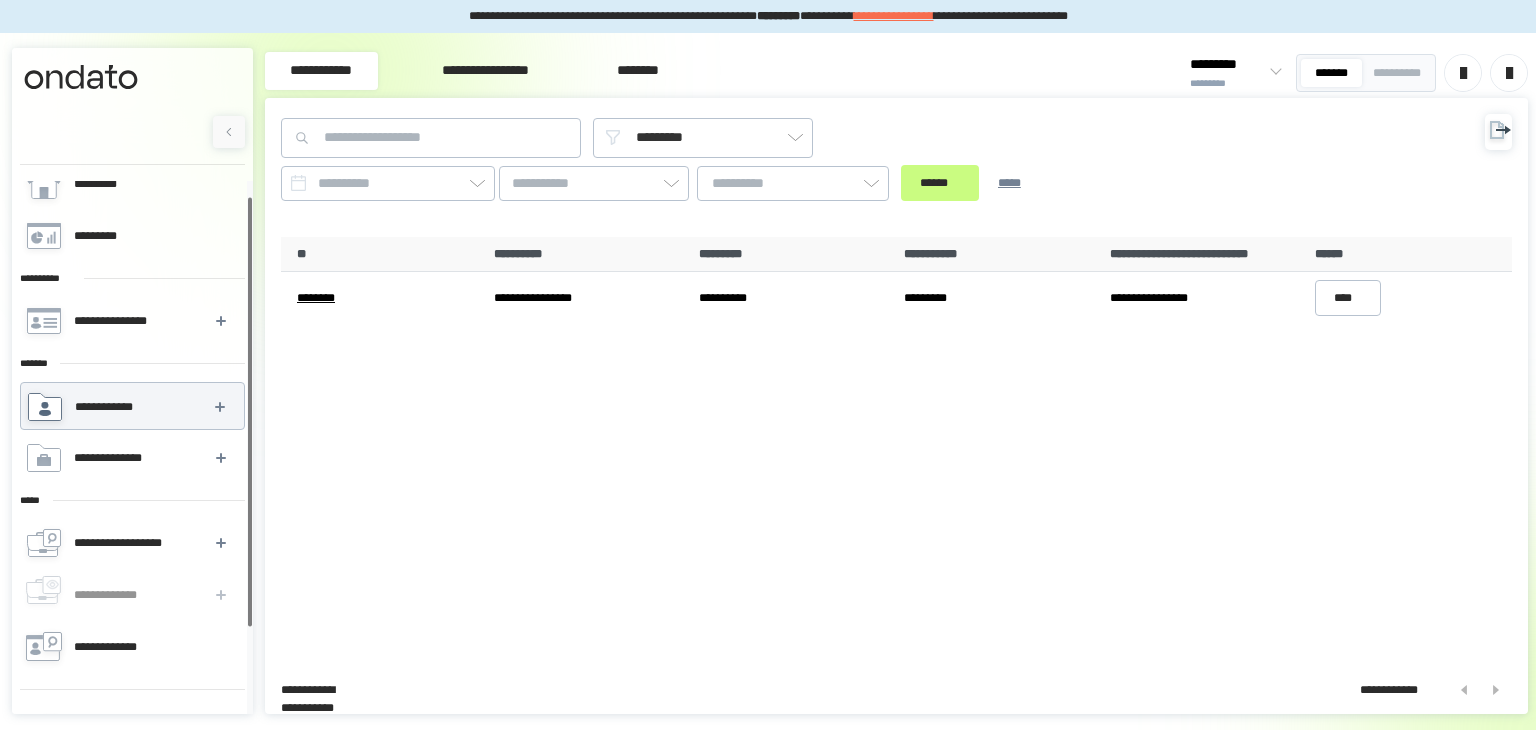 scroll, scrollTop: 24, scrollLeft: 0, axis: vertical 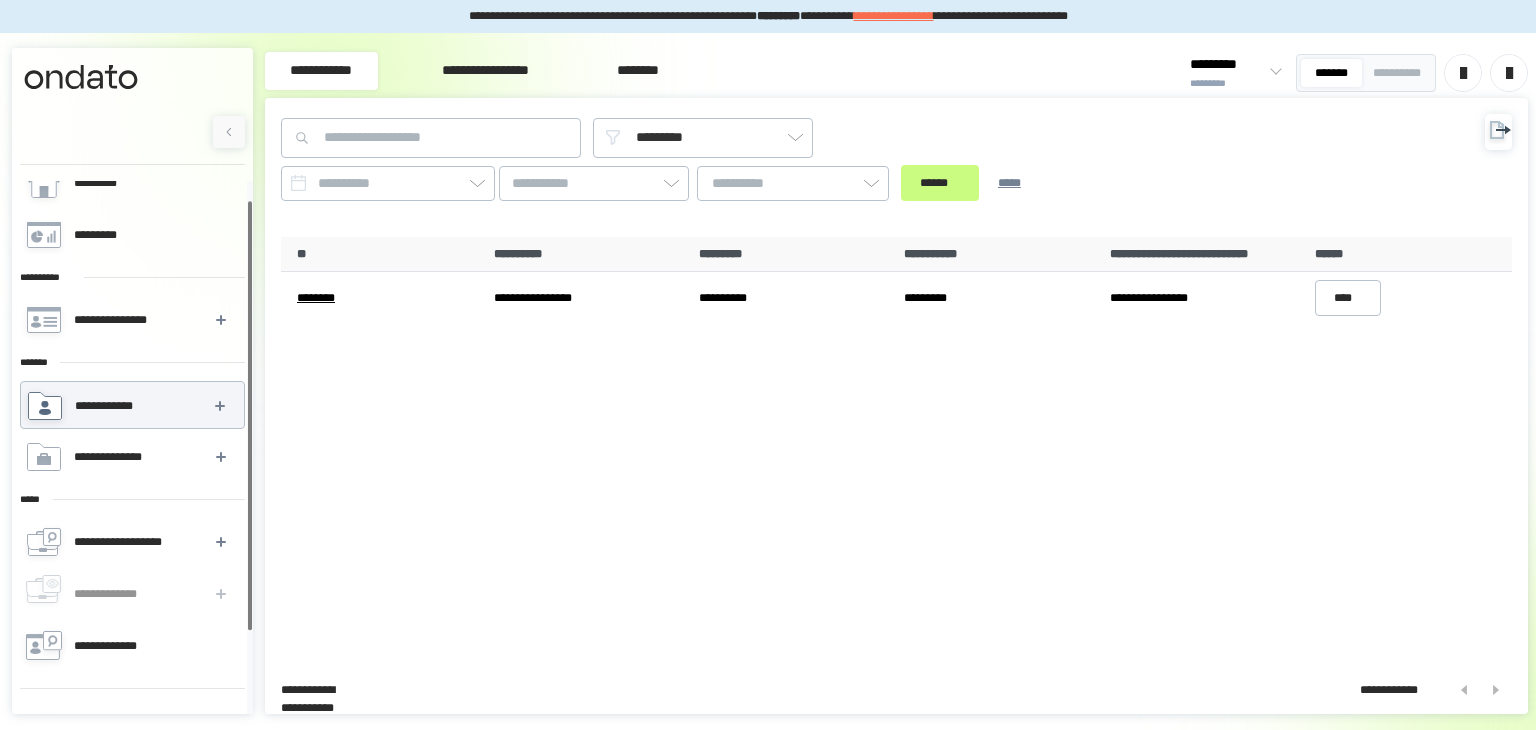 drag, startPoint x: 252, startPoint y: 413, endPoint x: 293, endPoint y: 416, distance: 41.109608 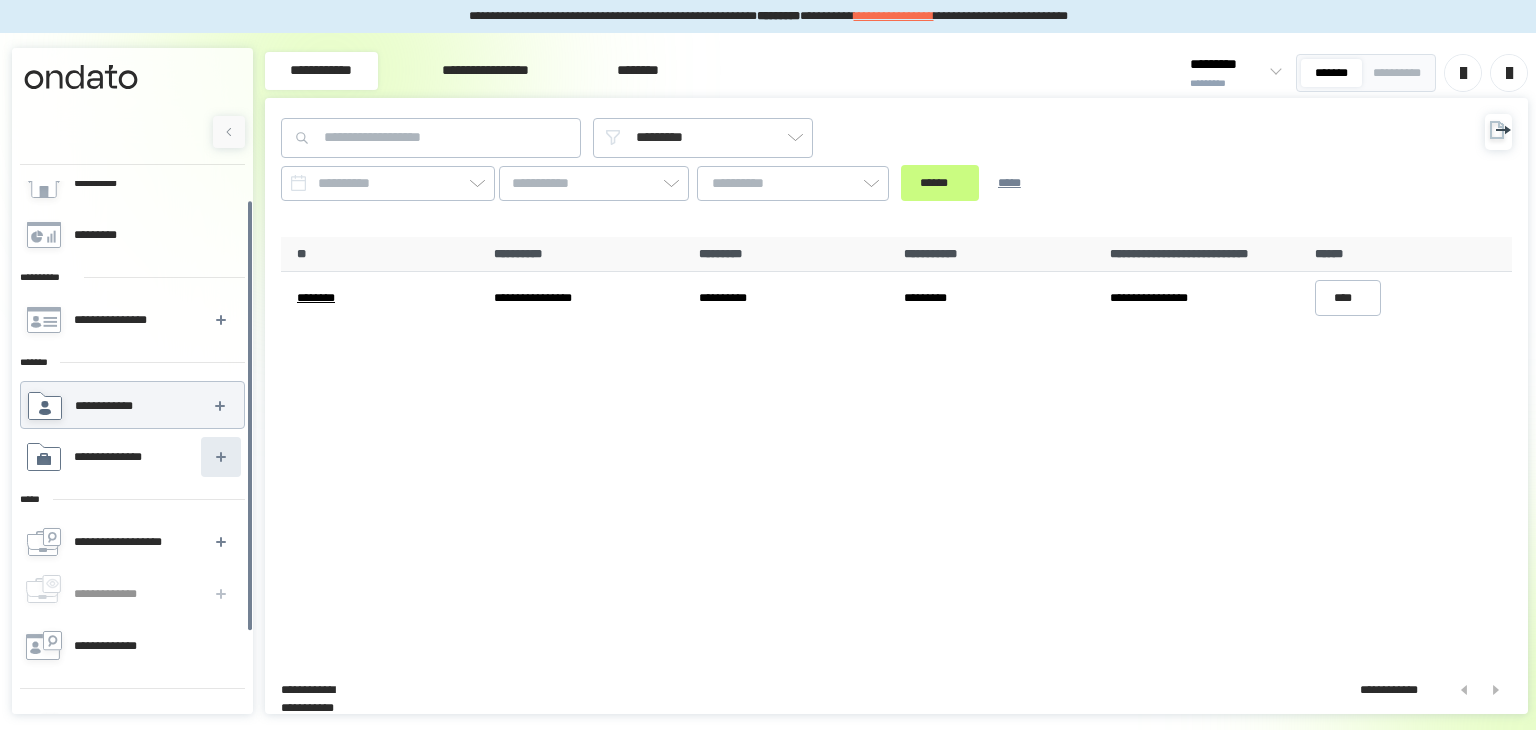 click at bounding box center [221, 457] 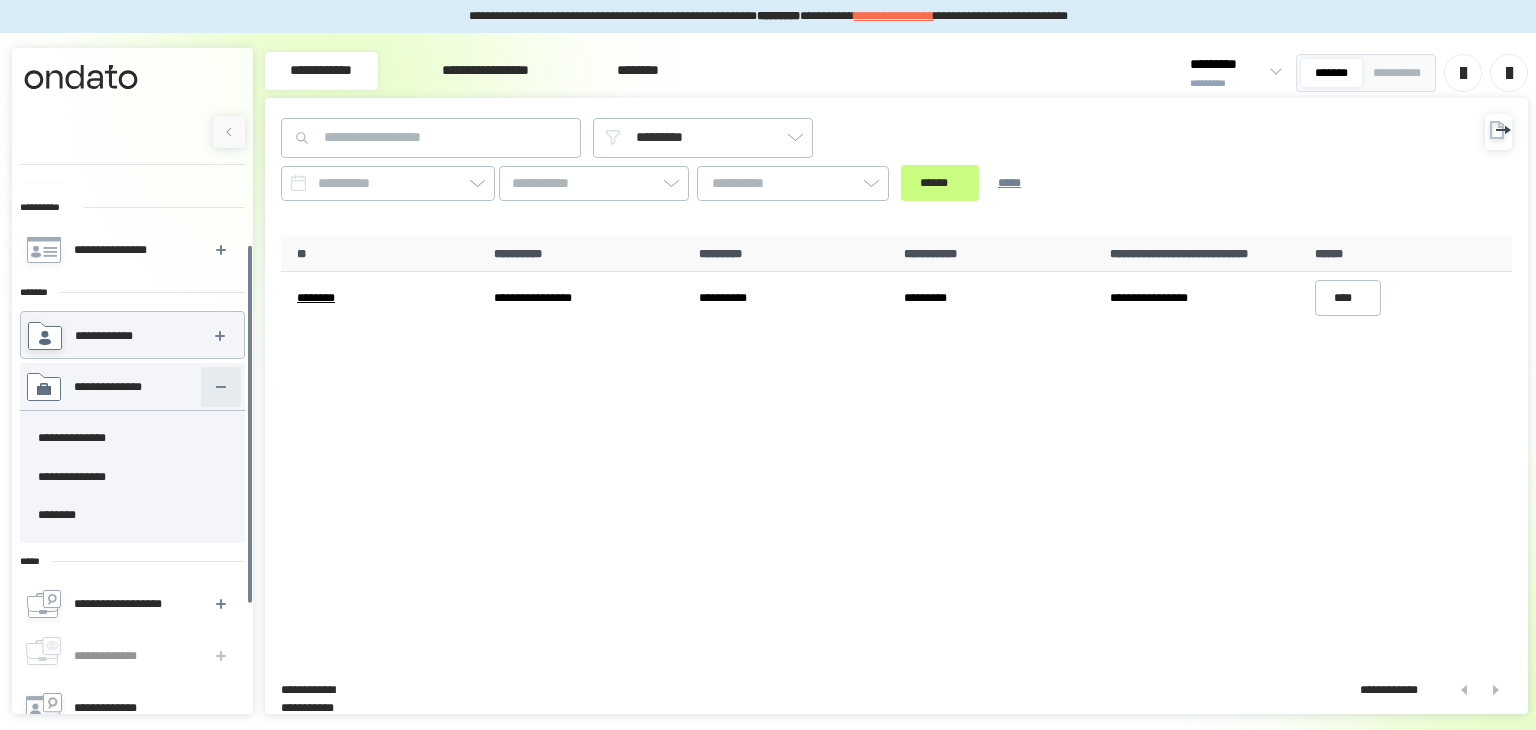 scroll, scrollTop: 95, scrollLeft: 0, axis: vertical 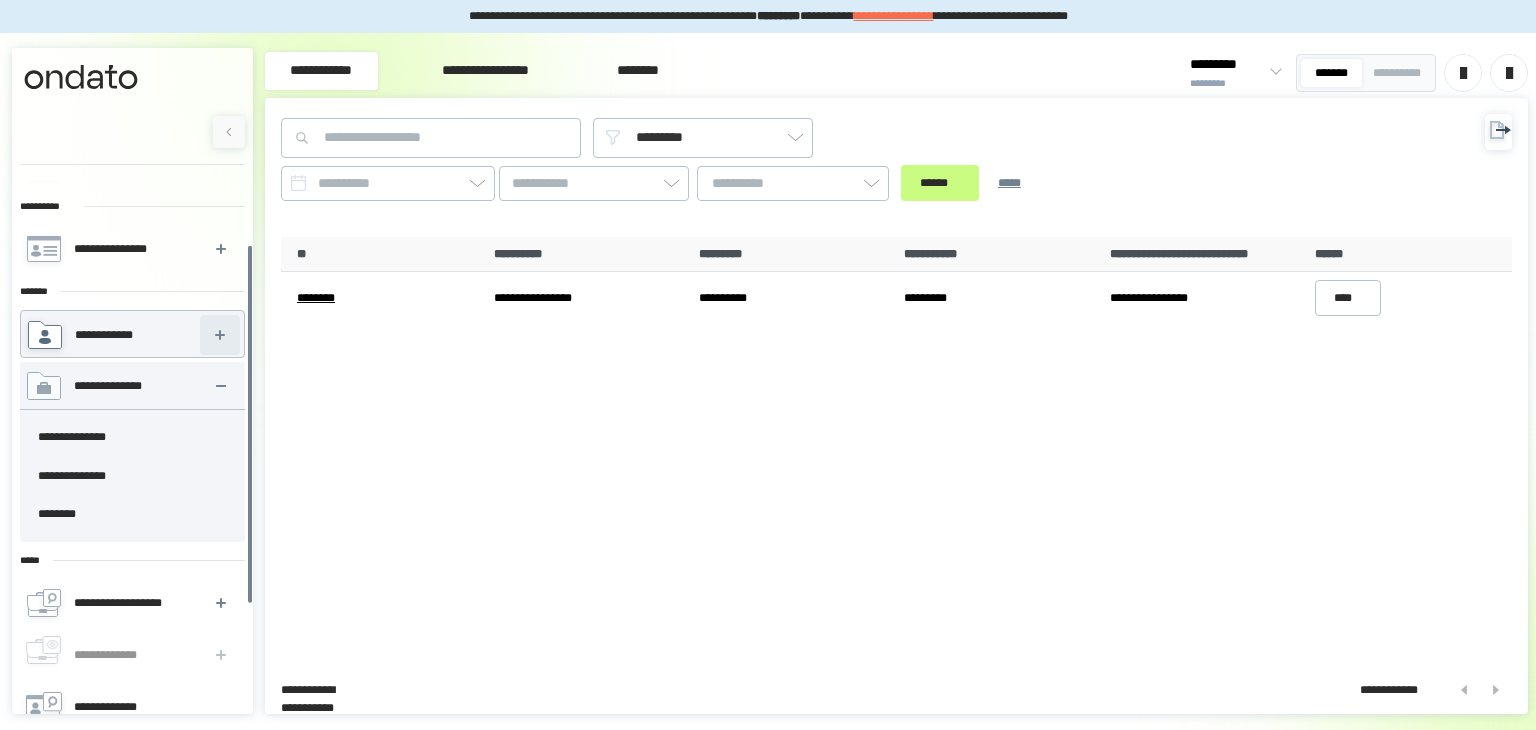 click on "**********" at bounding box center (132, 335) 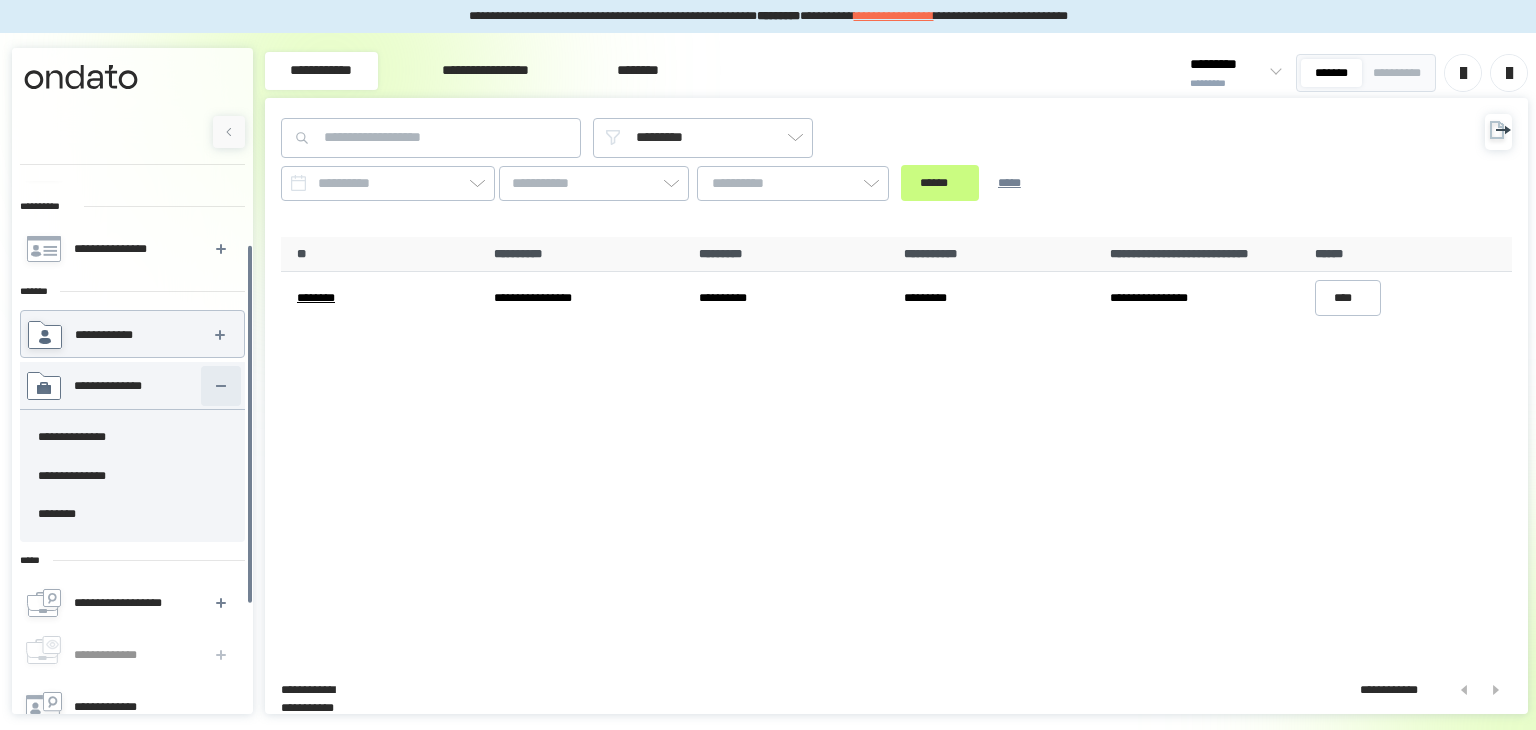 click at bounding box center (221, 386) 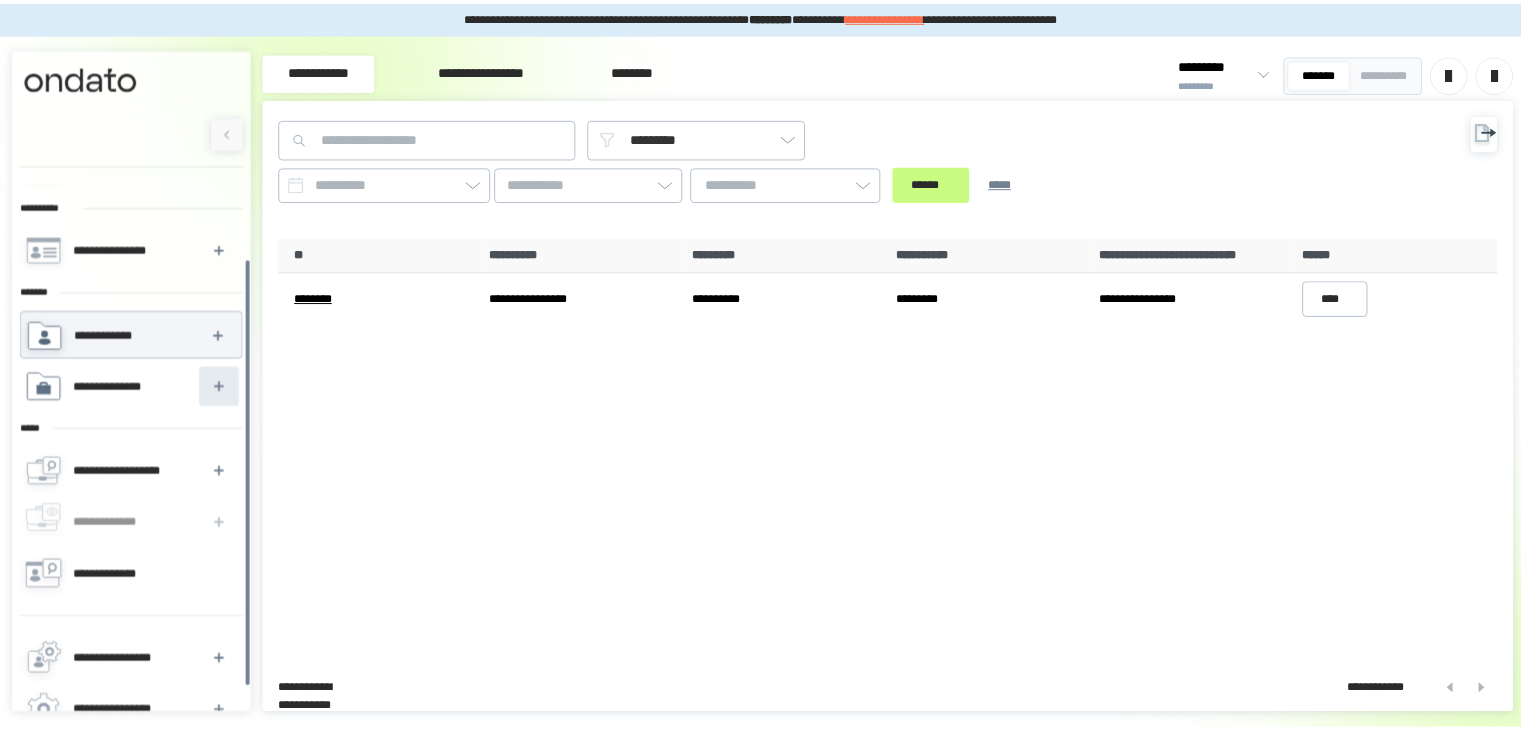 scroll, scrollTop: 0, scrollLeft: 0, axis: both 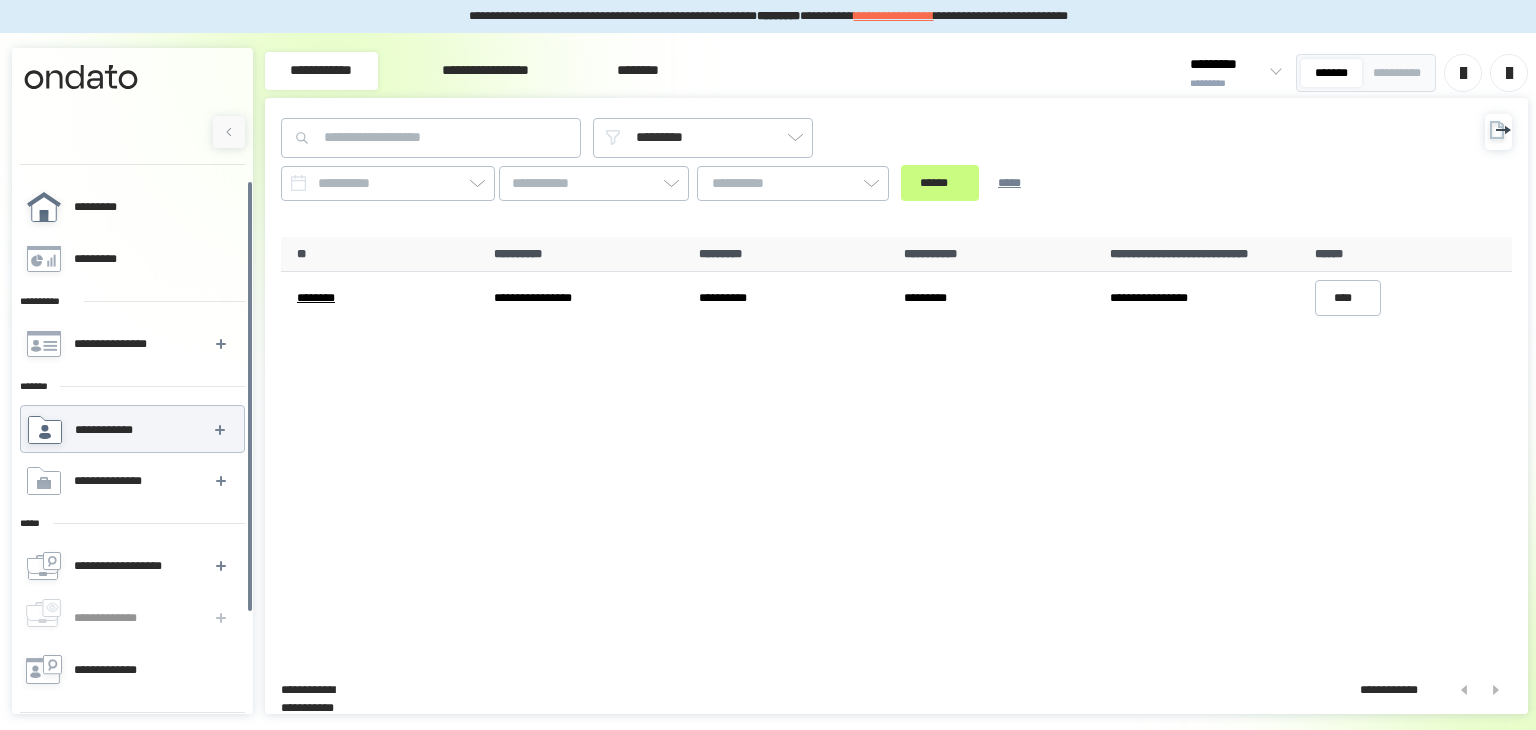 click on "*********" at bounding box center [132, 207] 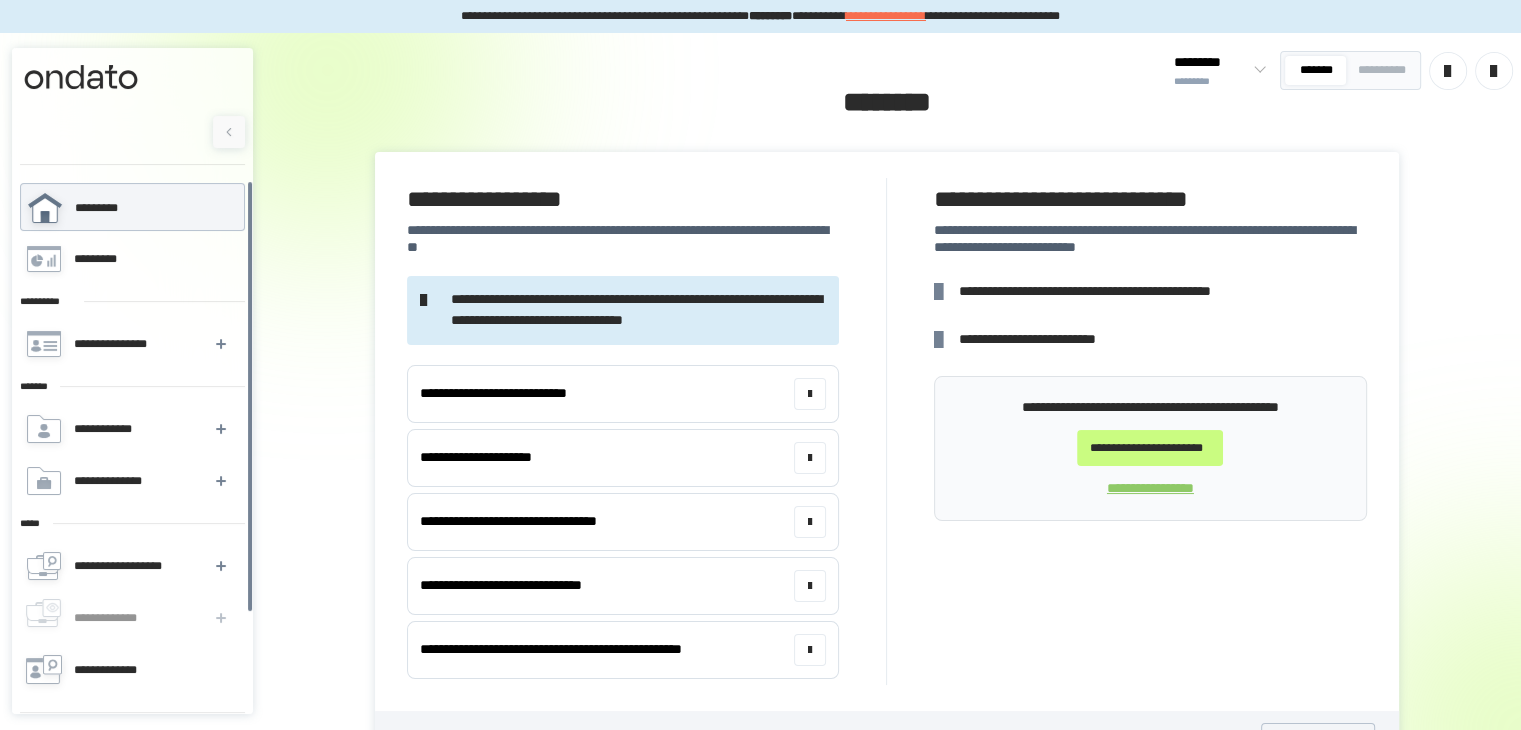 scroll, scrollTop: 119, scrollLeft: 0, axis: vertical 